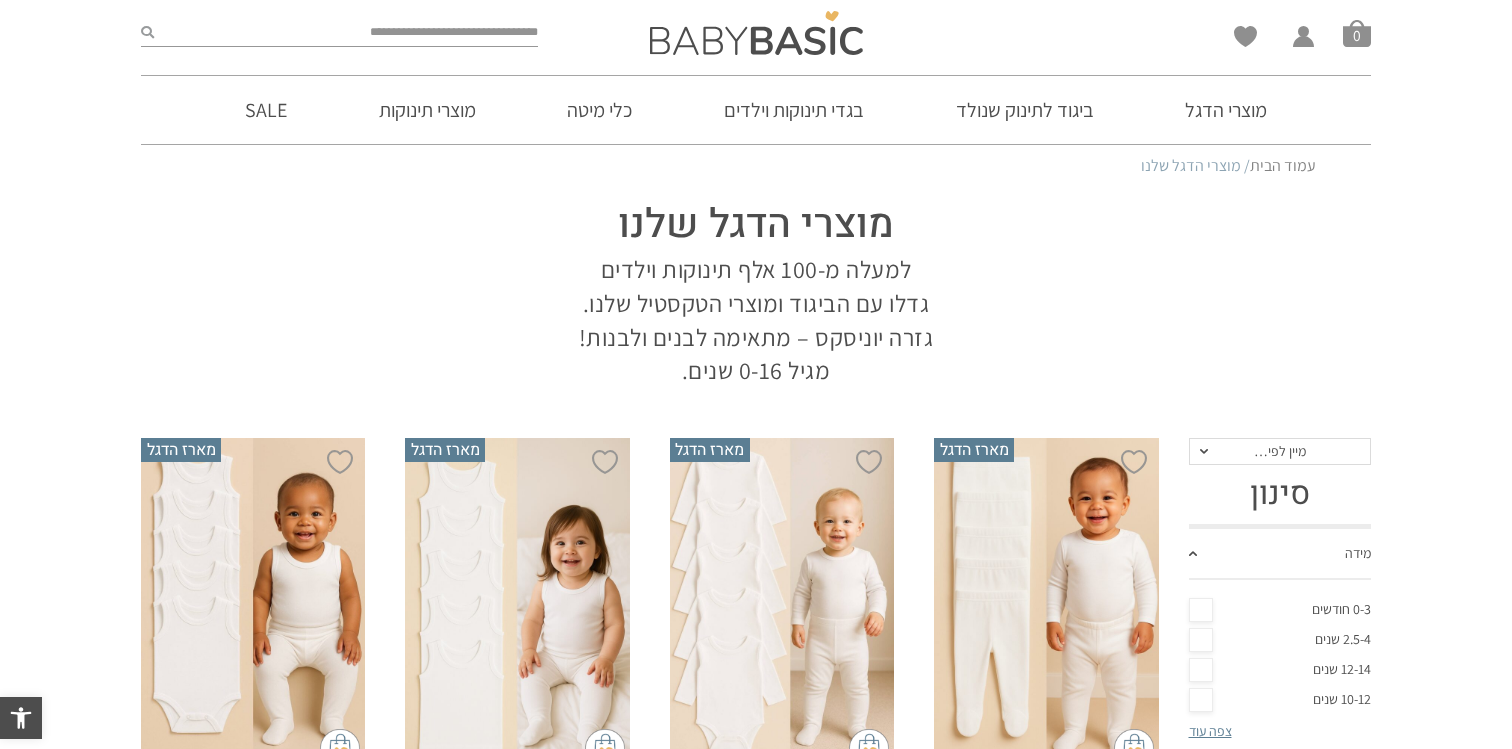 scroll, scrollTop: 0, scrollLeft: 0, axis: both 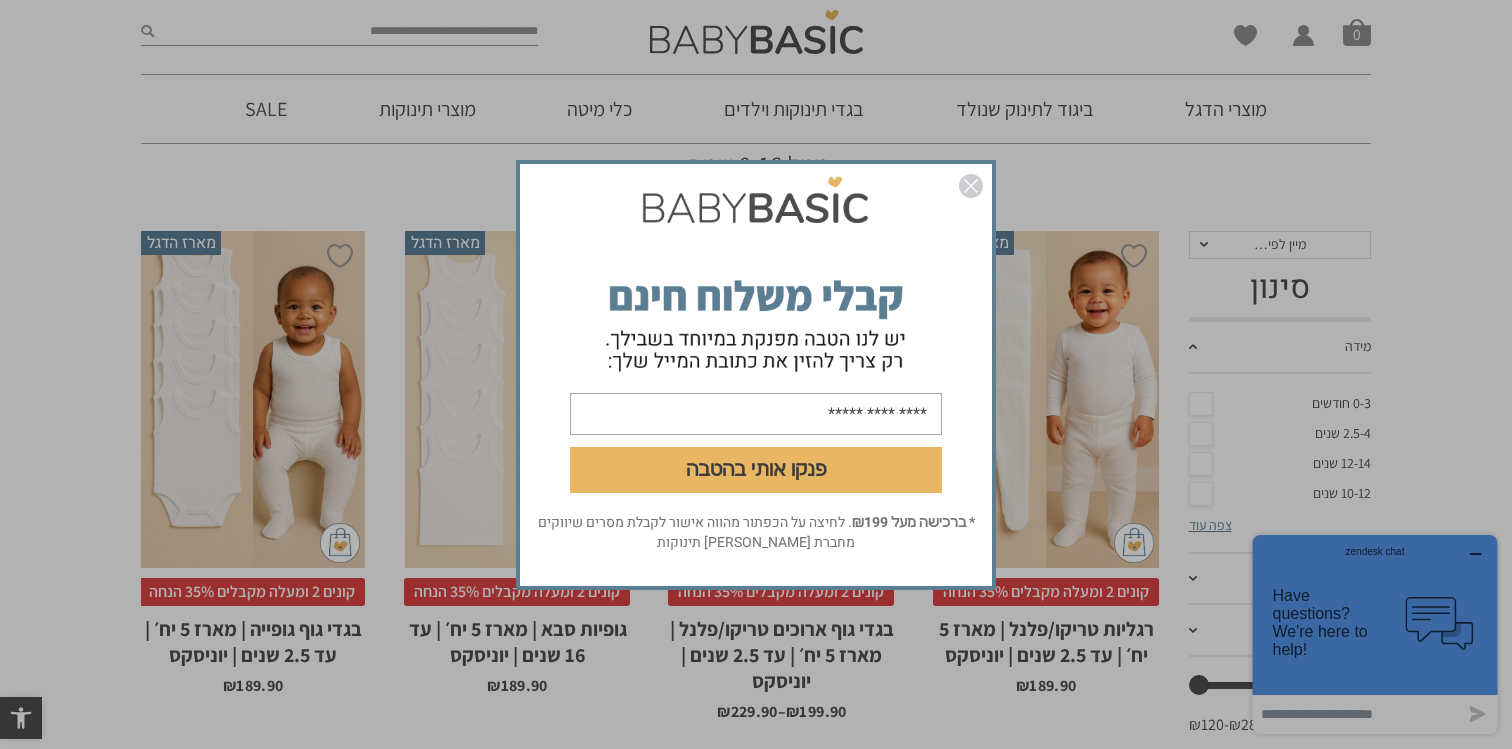 click at bounding box center (971, 186) 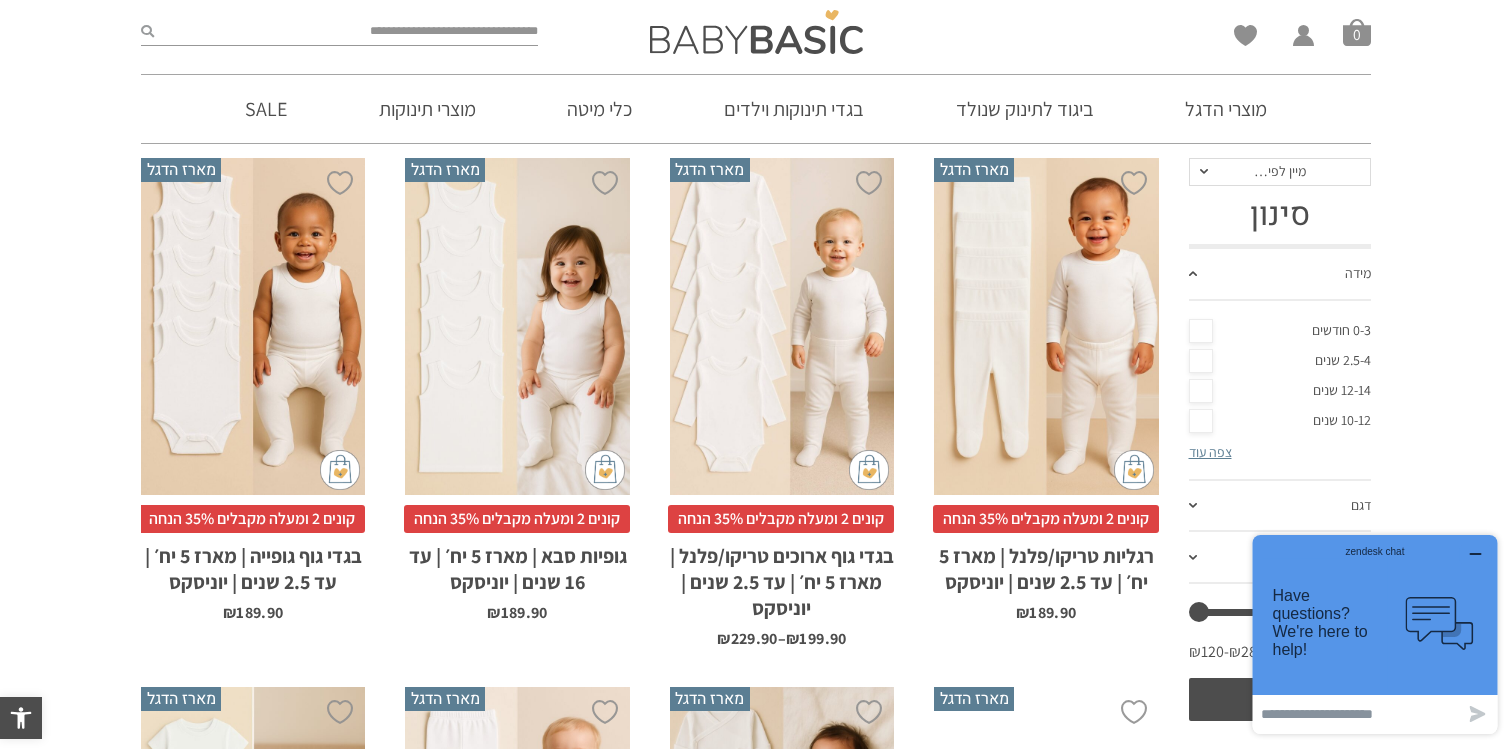 scroll, scrollTop: 321, scrollLeft: 0, axis: vertical 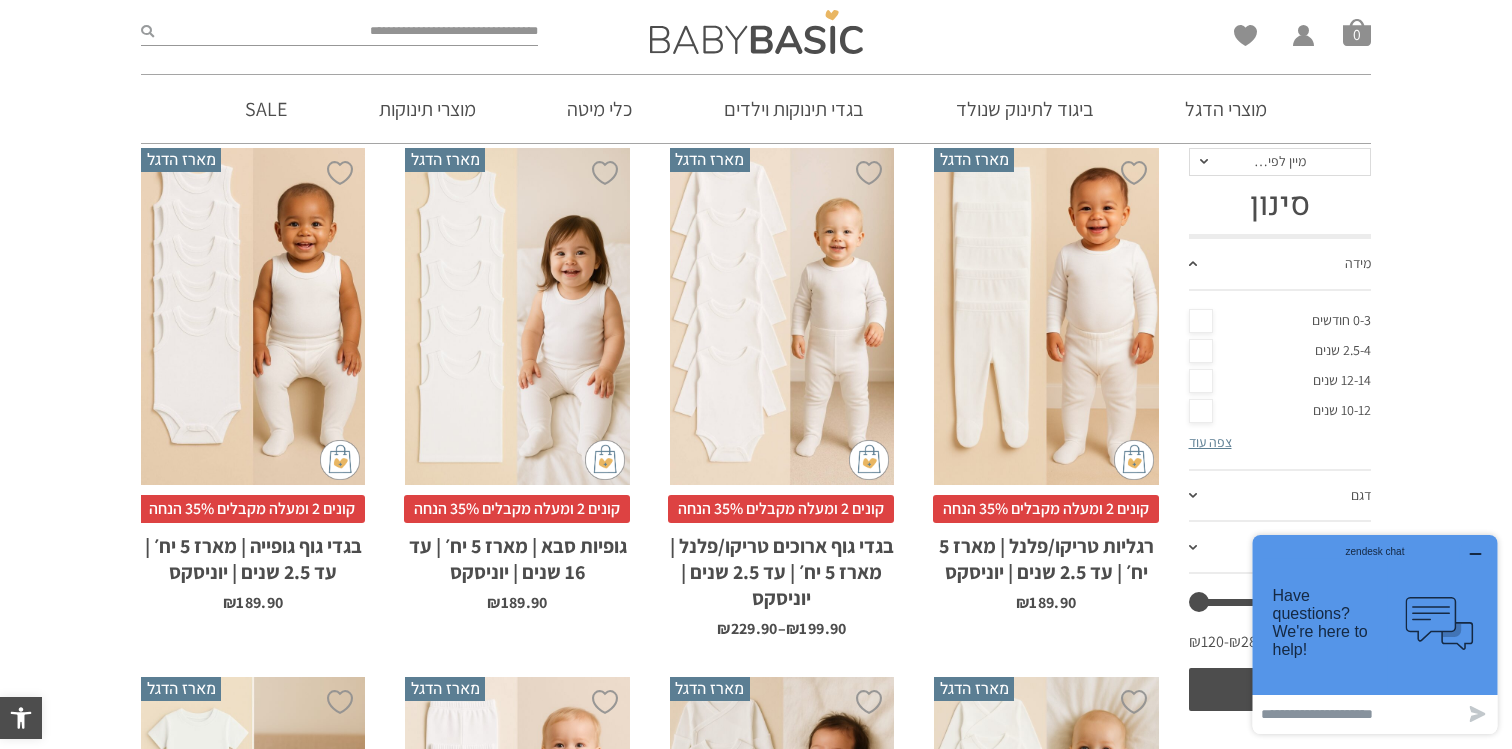 click on "x
בחירת מידה
0-3m
3-6m
6-12m
12-18m
18-24m
24-30m
בחירת סוג בד
טריקו (עונת מעבר/קיץ)" at bounding box center [782, 316] 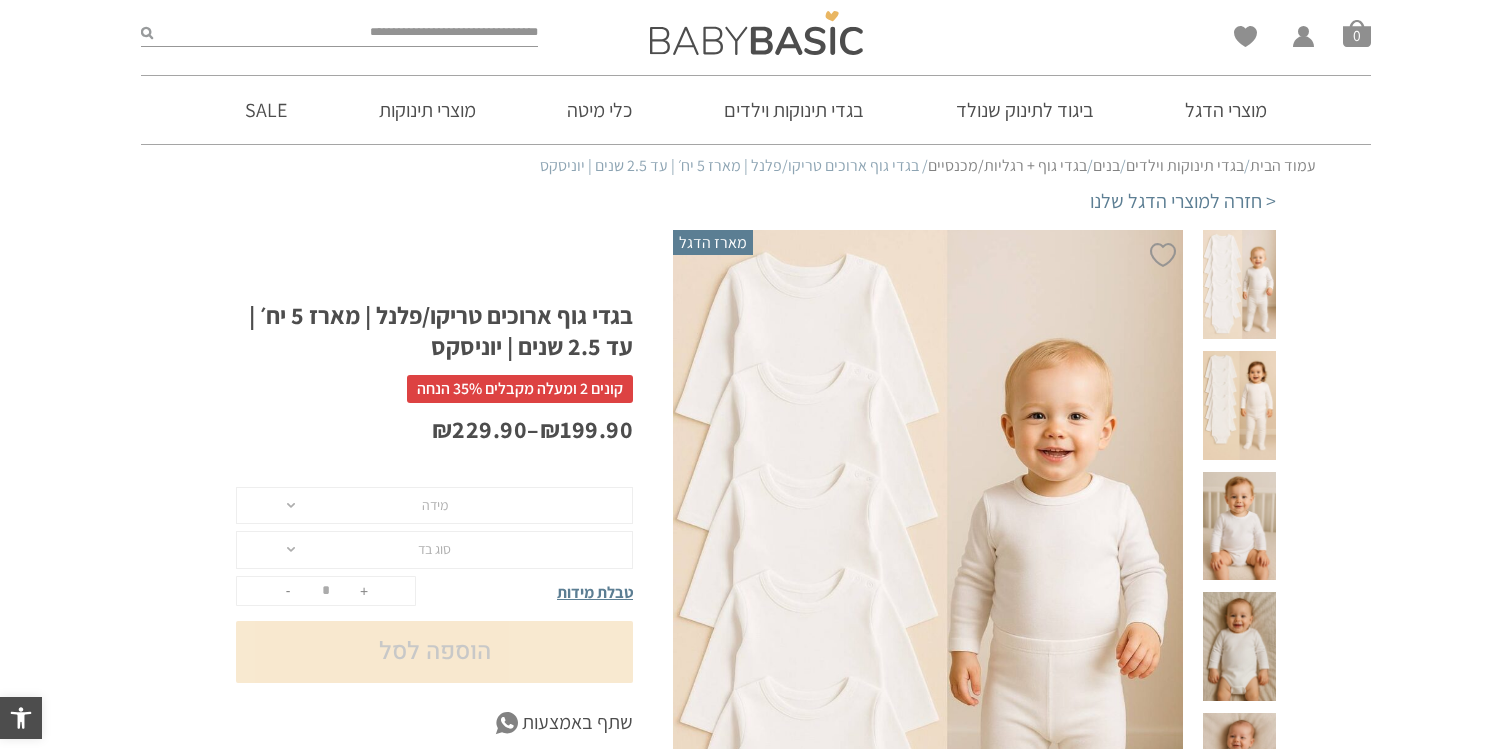 scroll, scrollTop: 0, scrollLeft: 0, axis: both 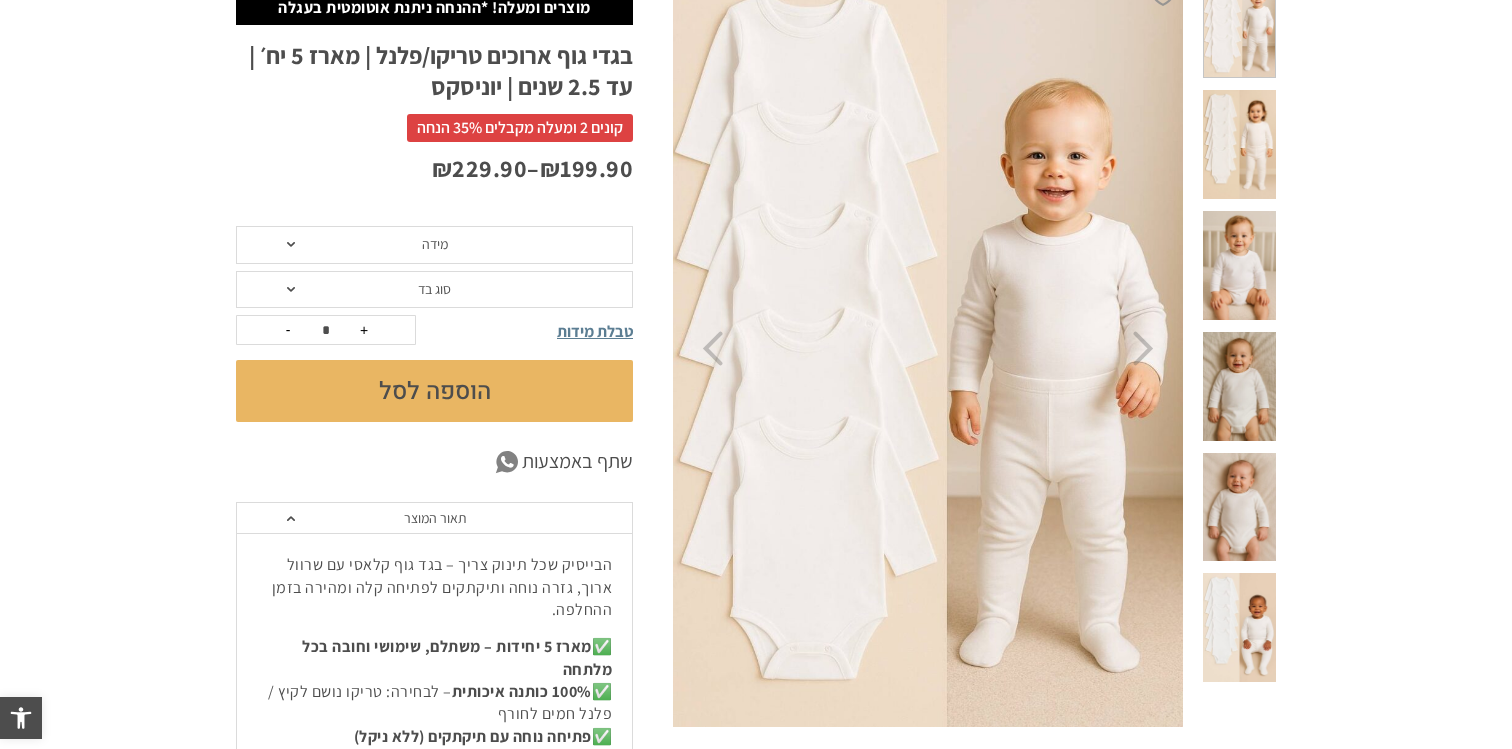 click at bounding box center (1239, 386) 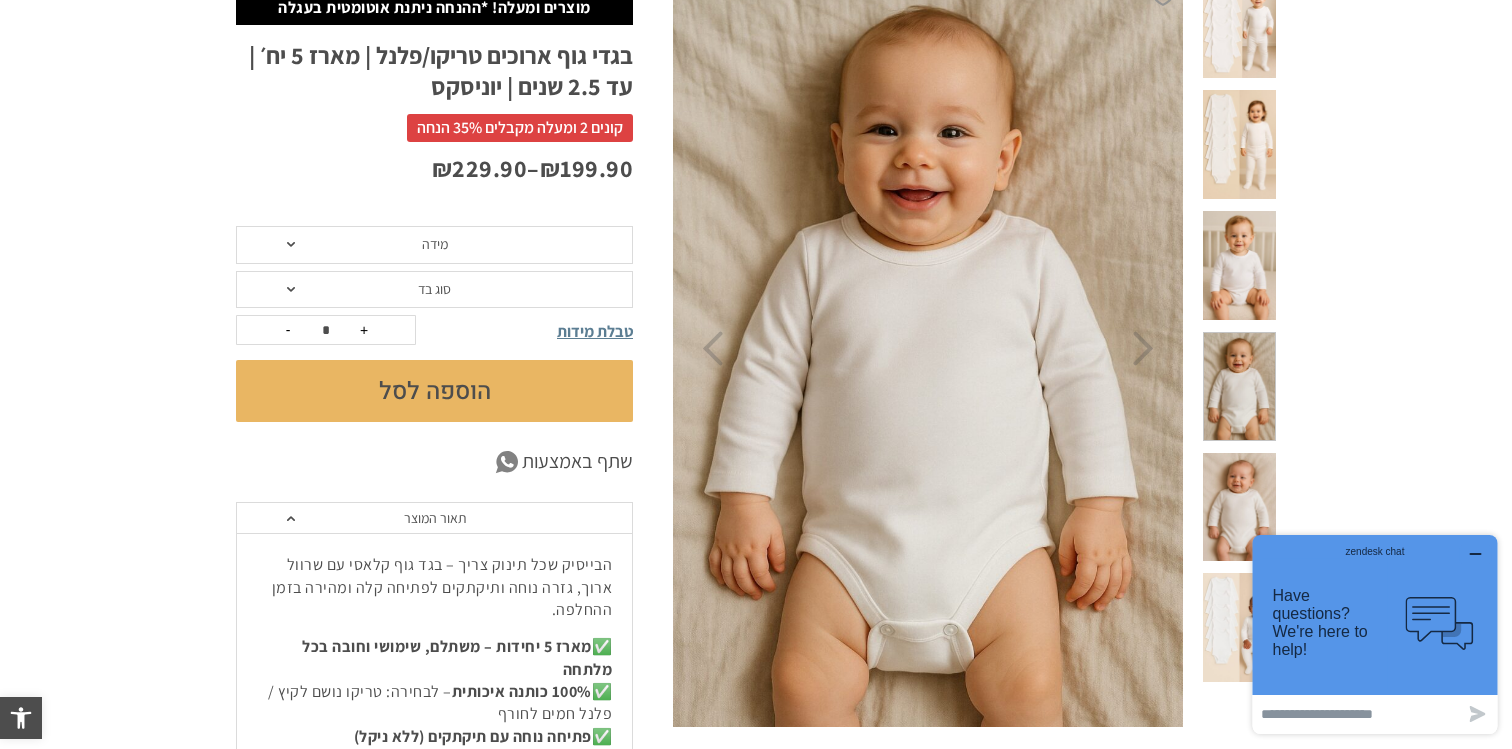 click at bounding box center (1239, 265) 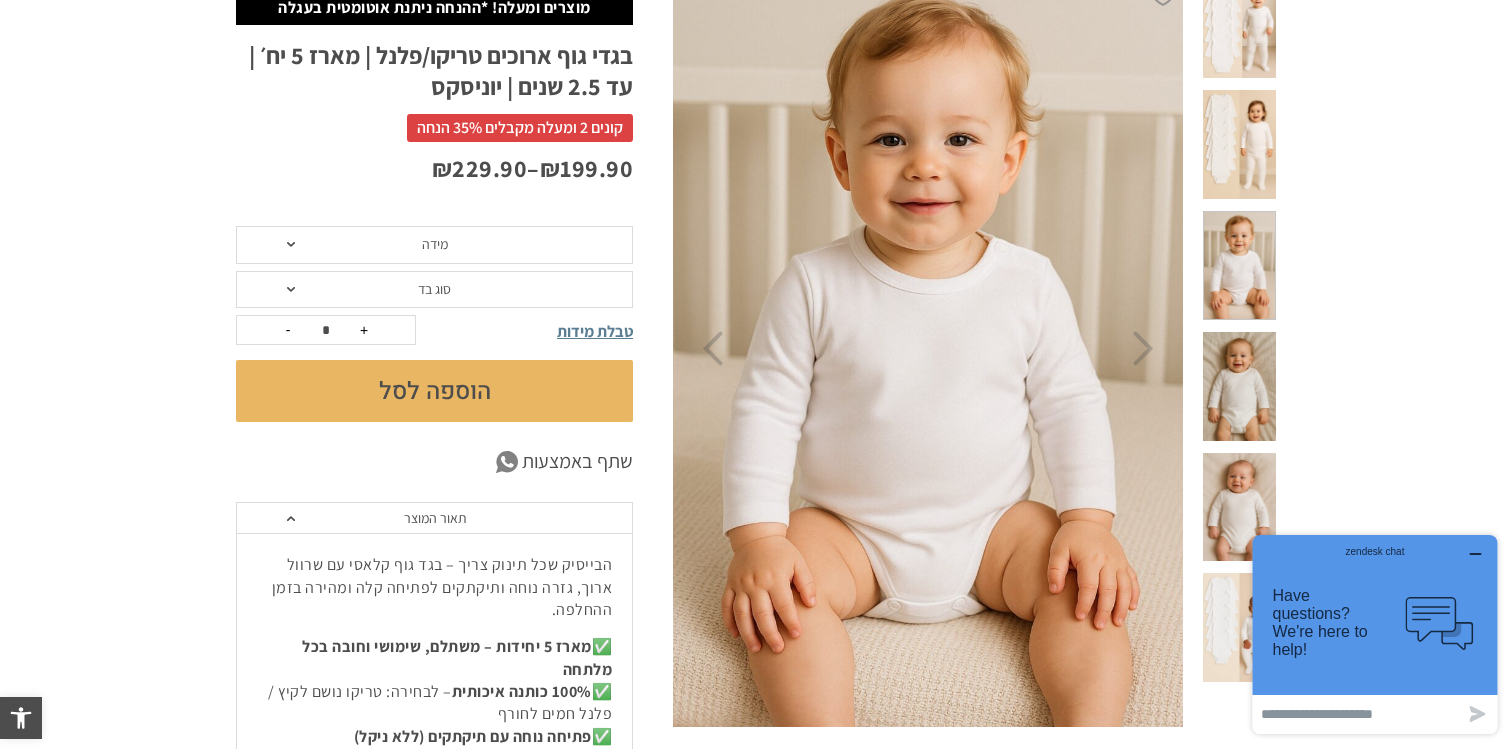 click at bounding box center (1239, 150) 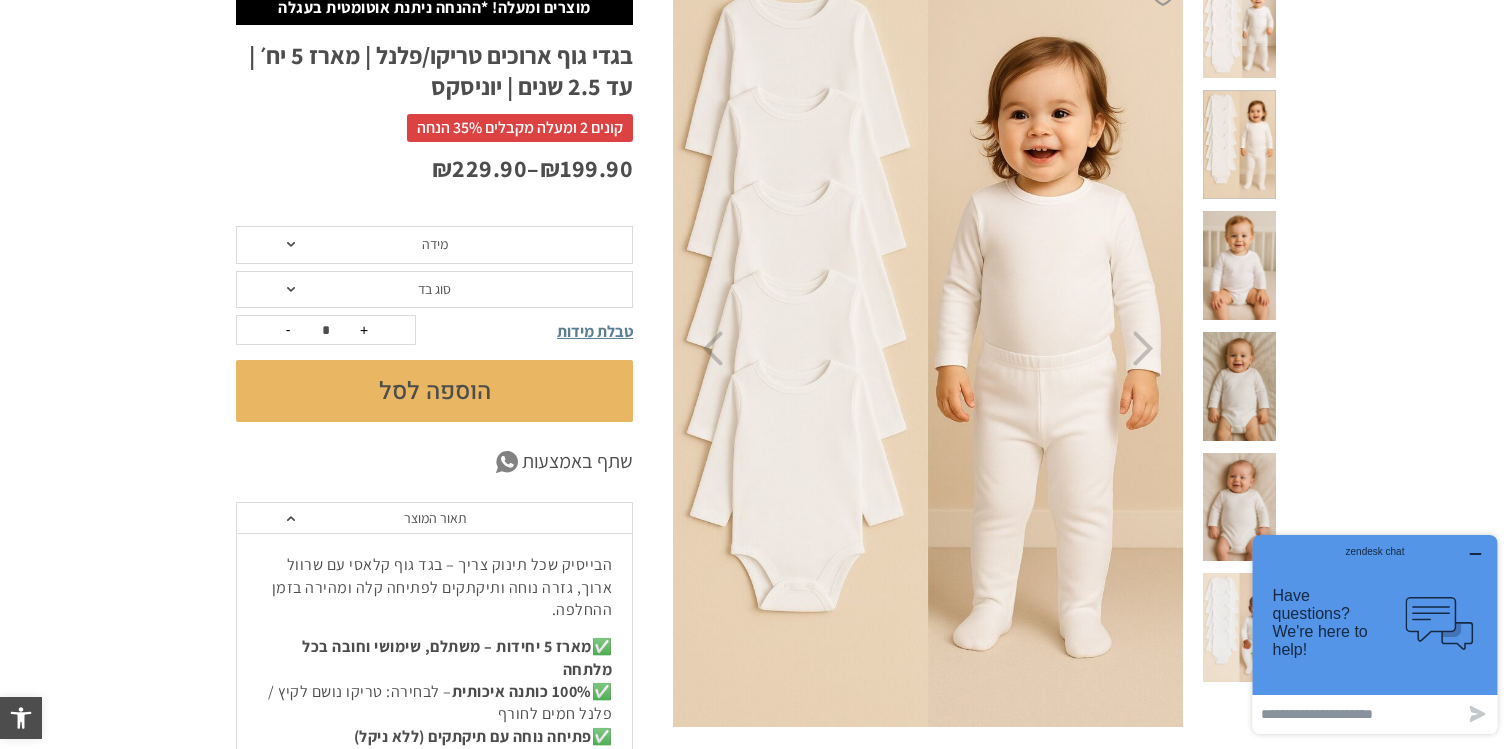 click at bounding box center [1239, 265] 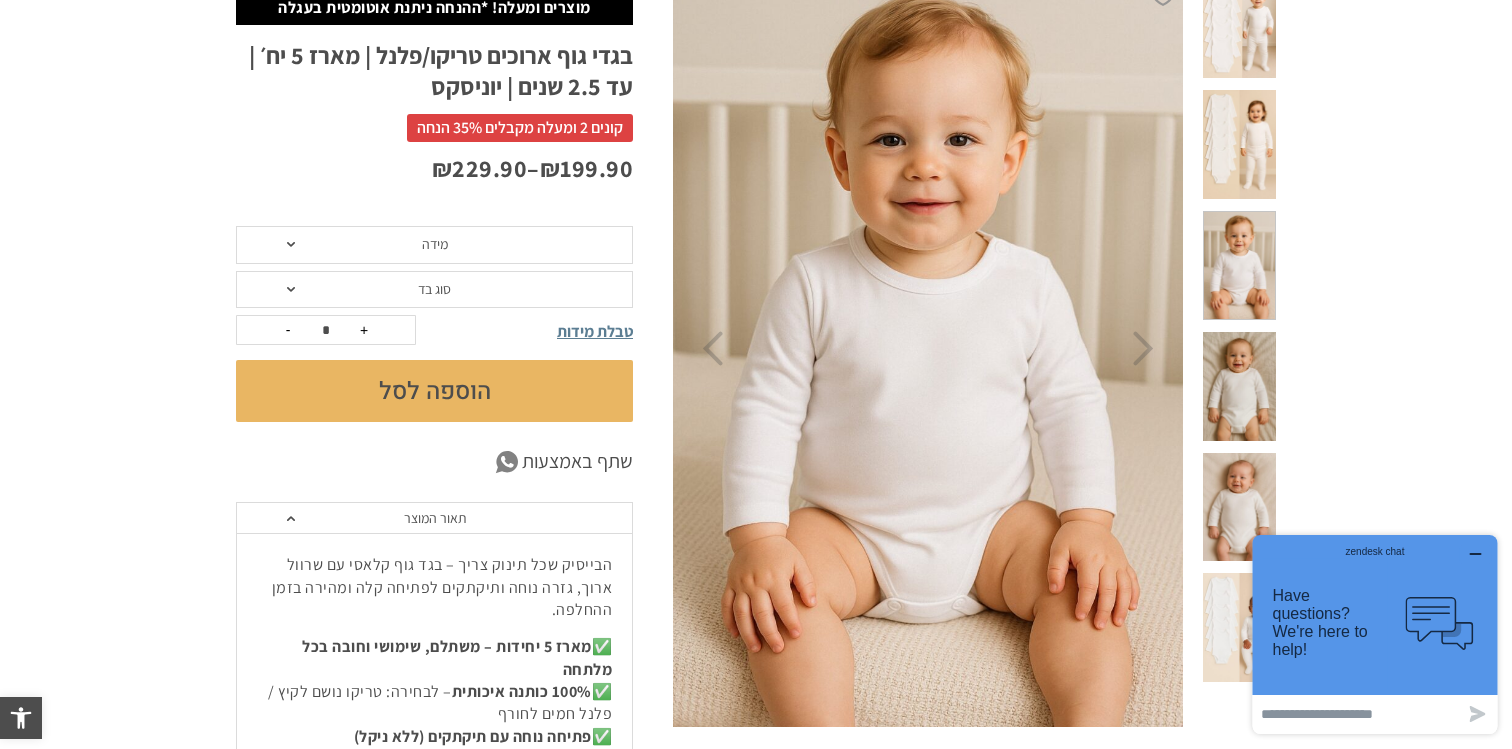 click at bounding box center [1239, 30] 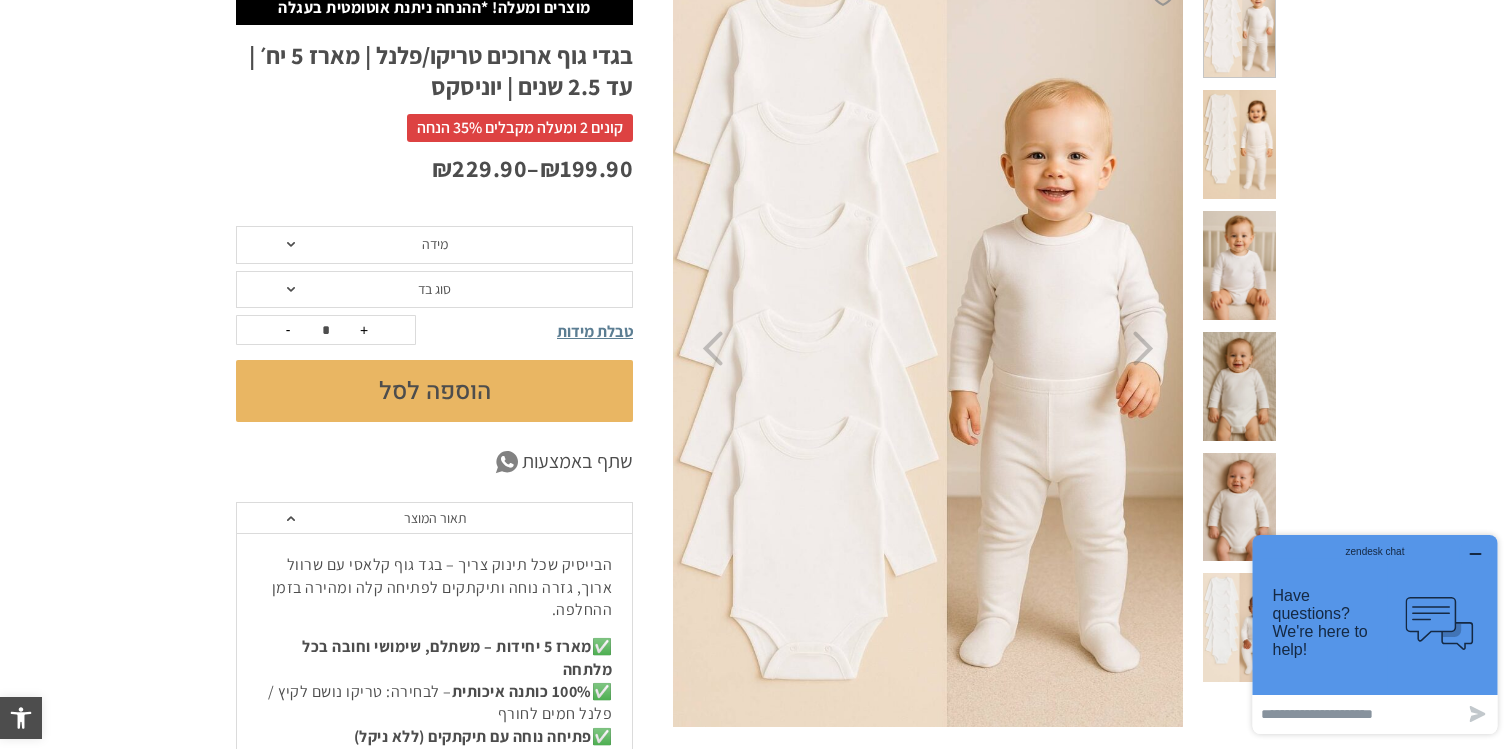 click on "zendesk chat Have questions? We're here to help! .cls-1,.cls-2{fill:#cccccb;}.cls-2{opacity:0.3;}" at bounding box center [1375, 615] 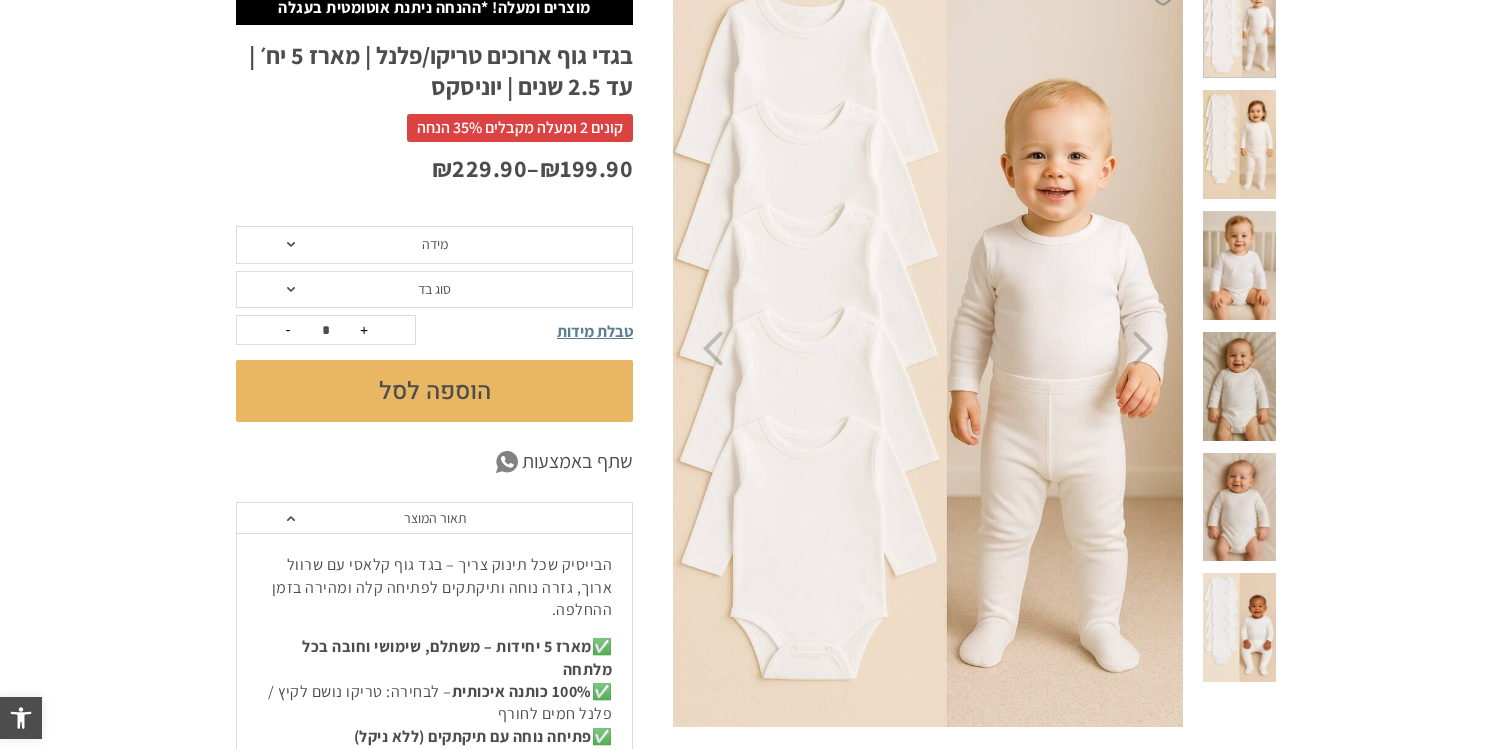 scroll, scrollTop: 0, scrollLeft: 0, axis: both 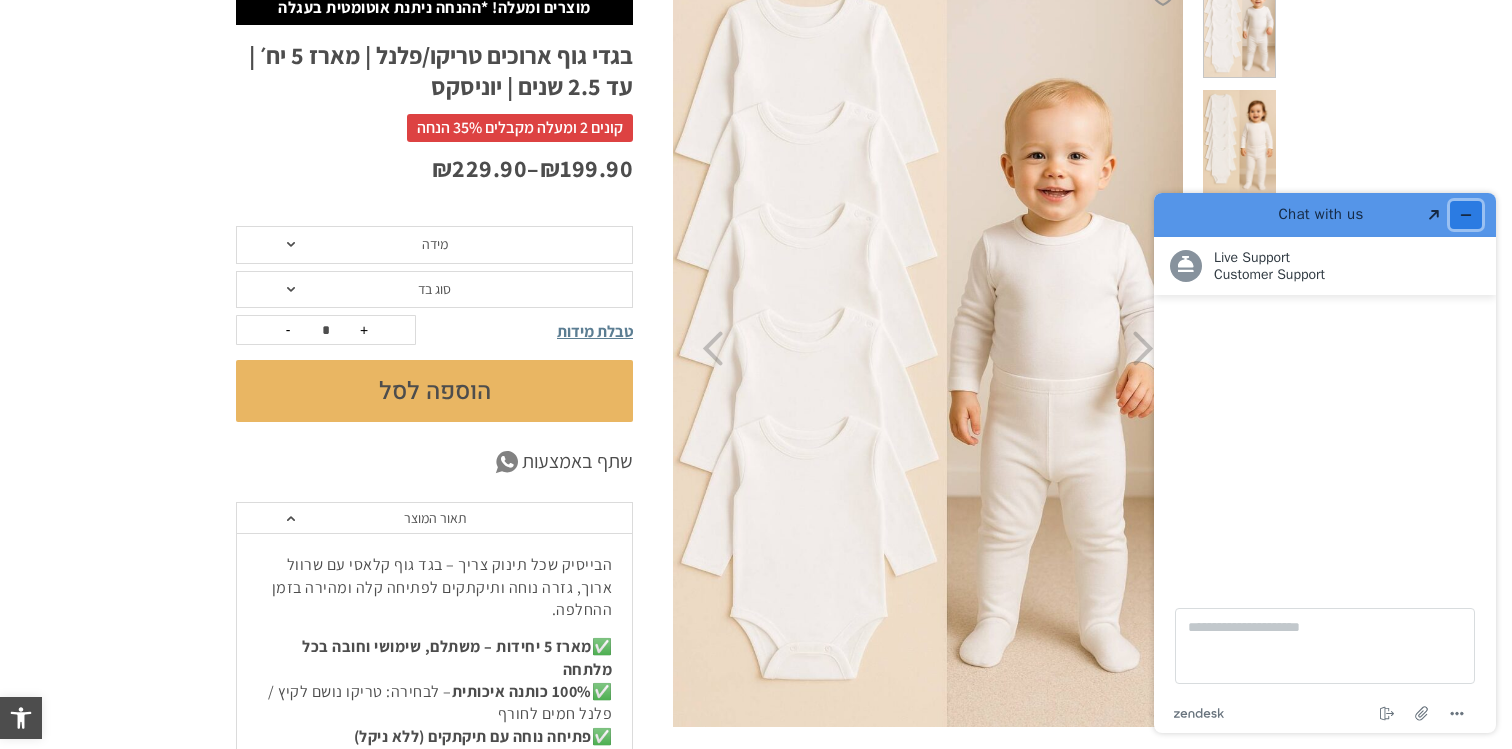 click 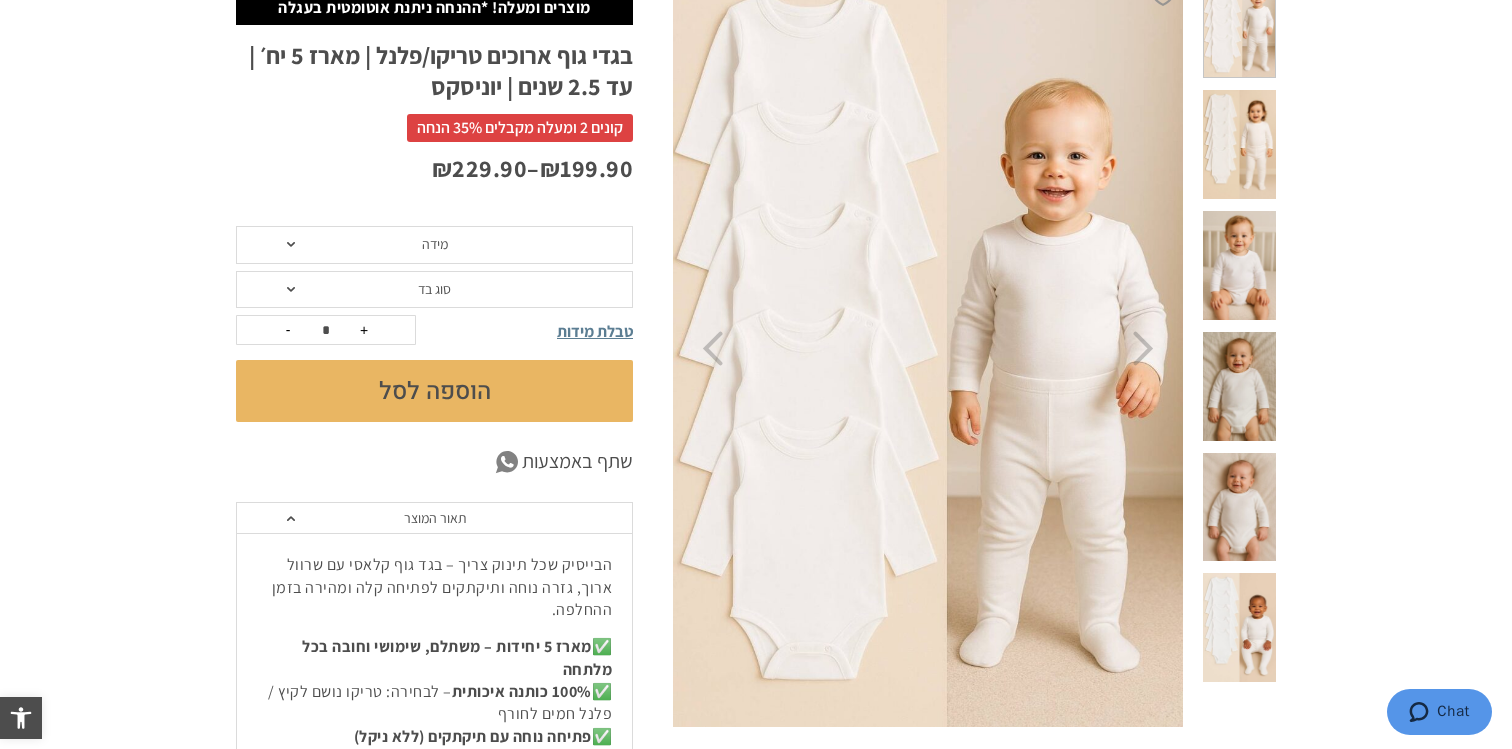 click at bounding box center (1239, 627) 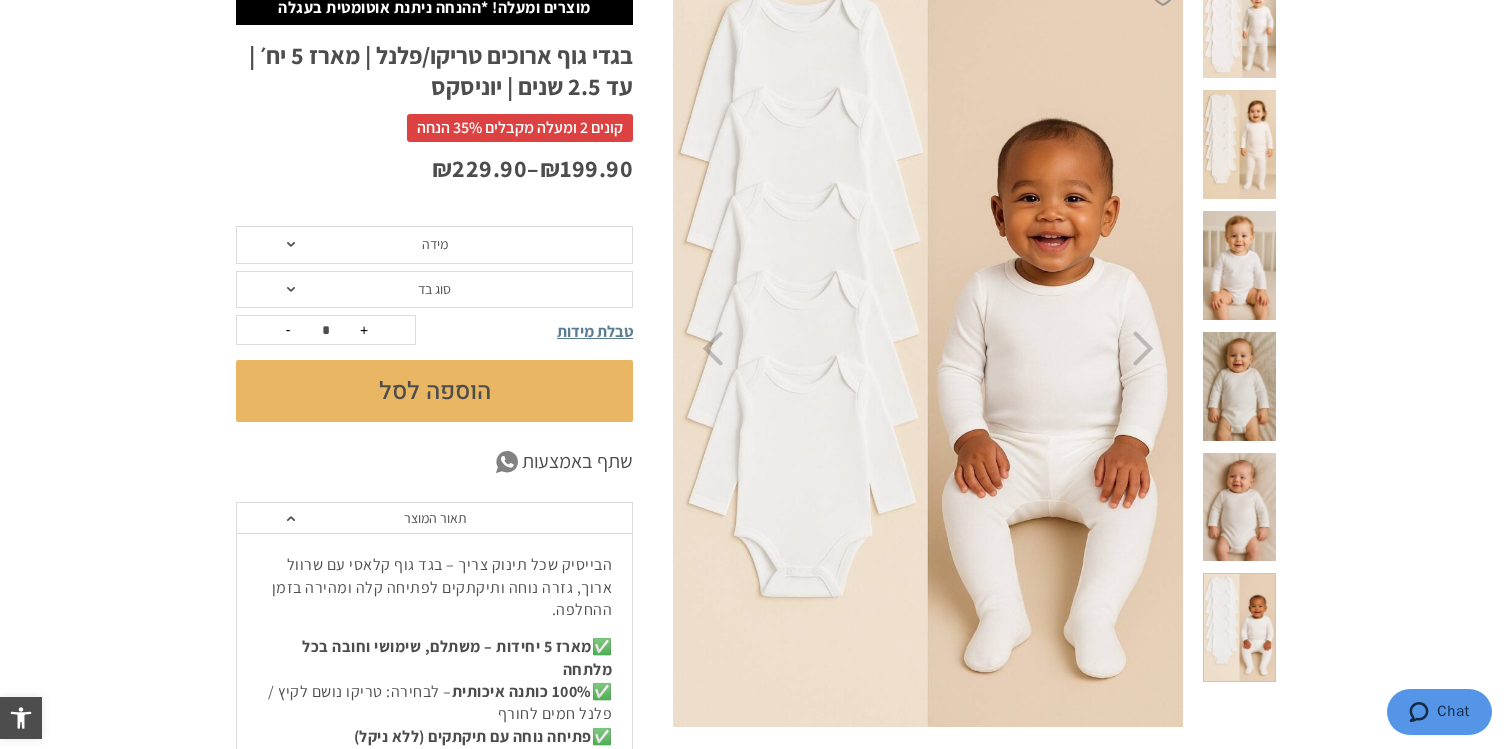 click at bounding box center [1239, 507] 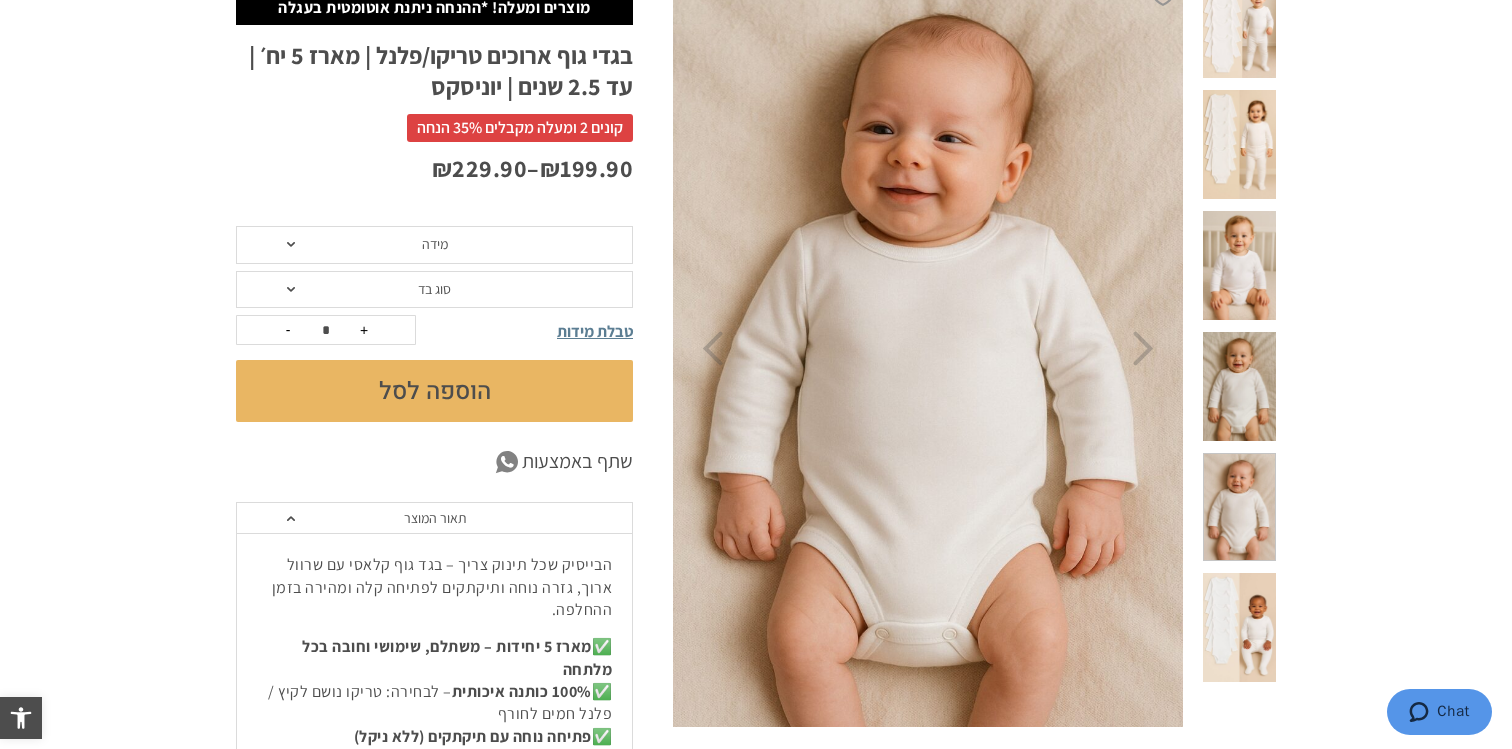 scroll, scrollTop: 0, scrollLeft: 0, axis: both 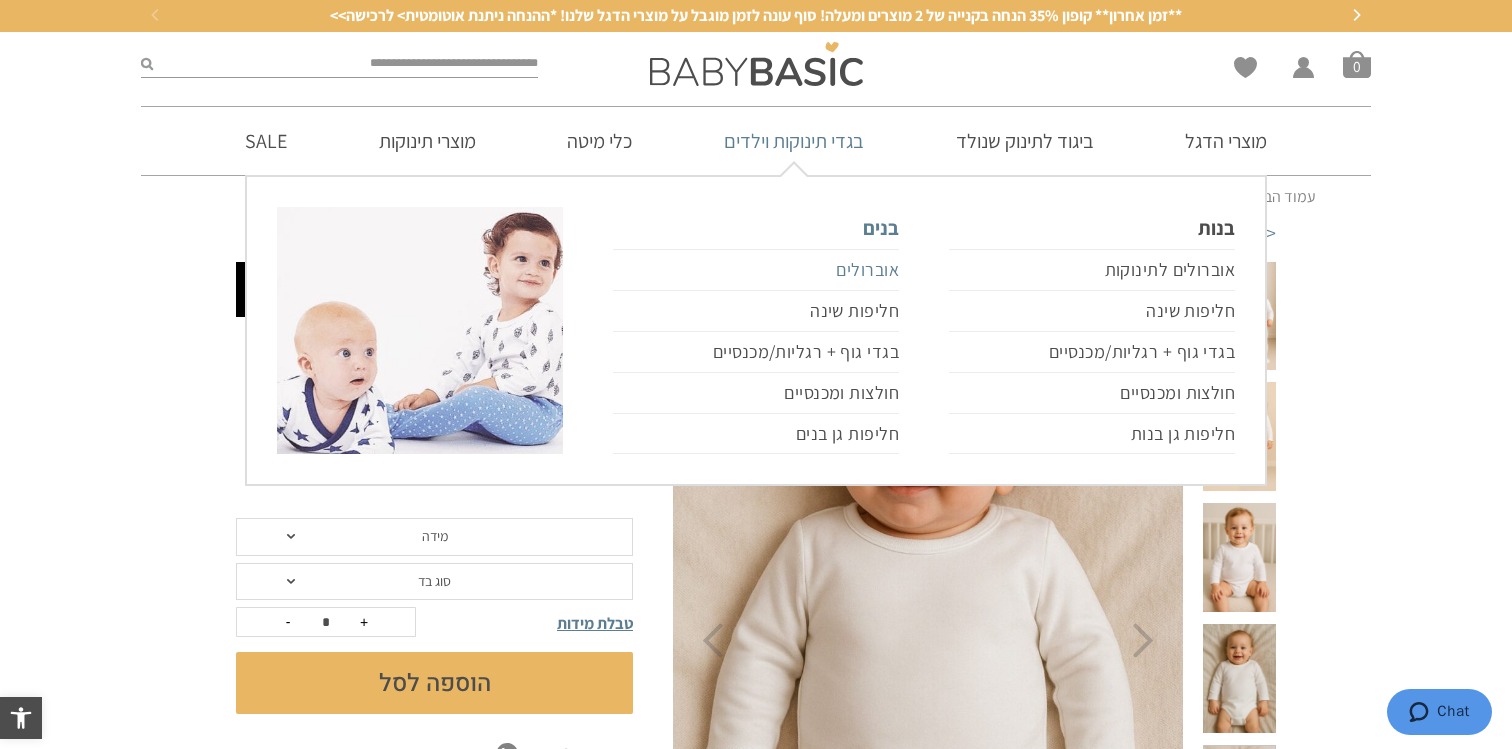 click on "אוברולים" at bounding box center (756, 270) 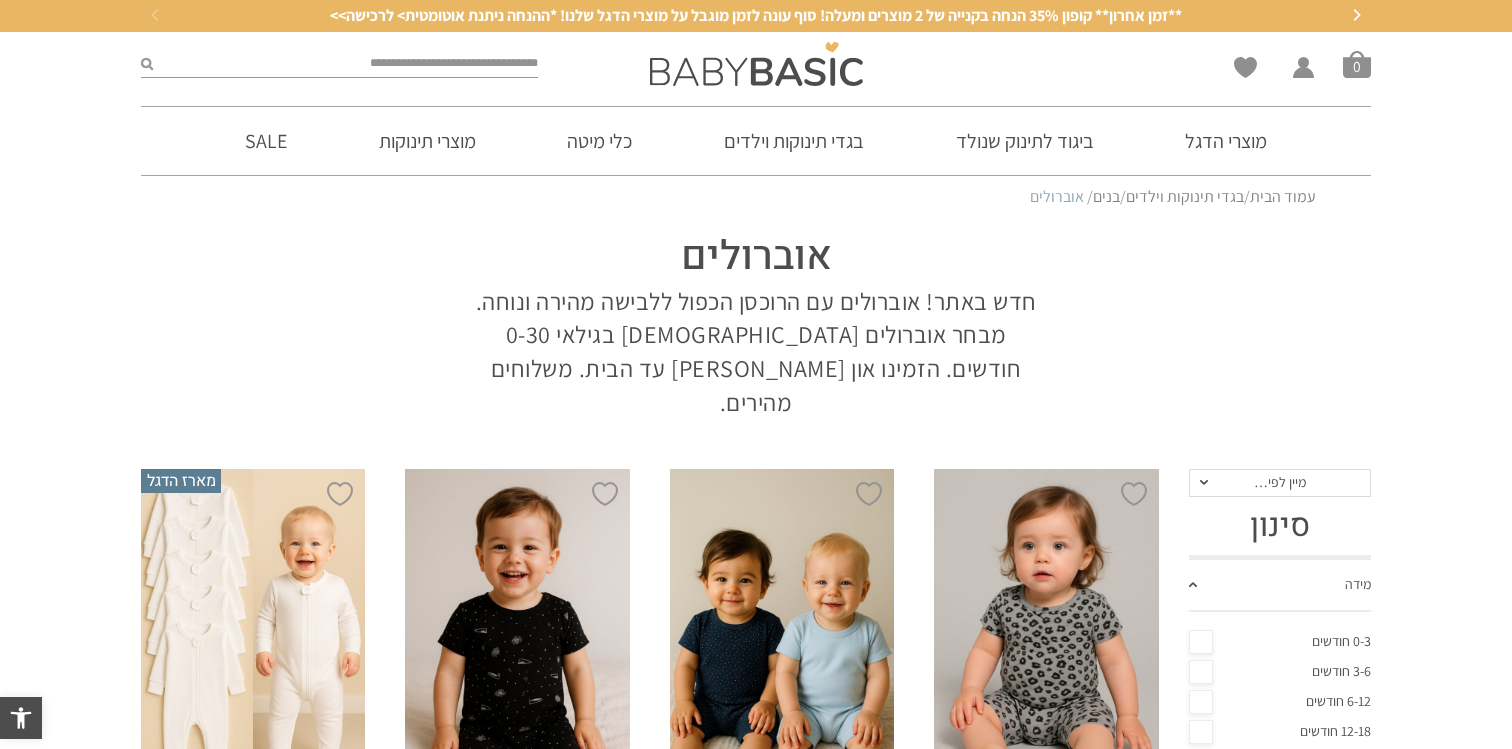 scroll, scrollTop: 90, scrollLeft: 0, axis: vertical 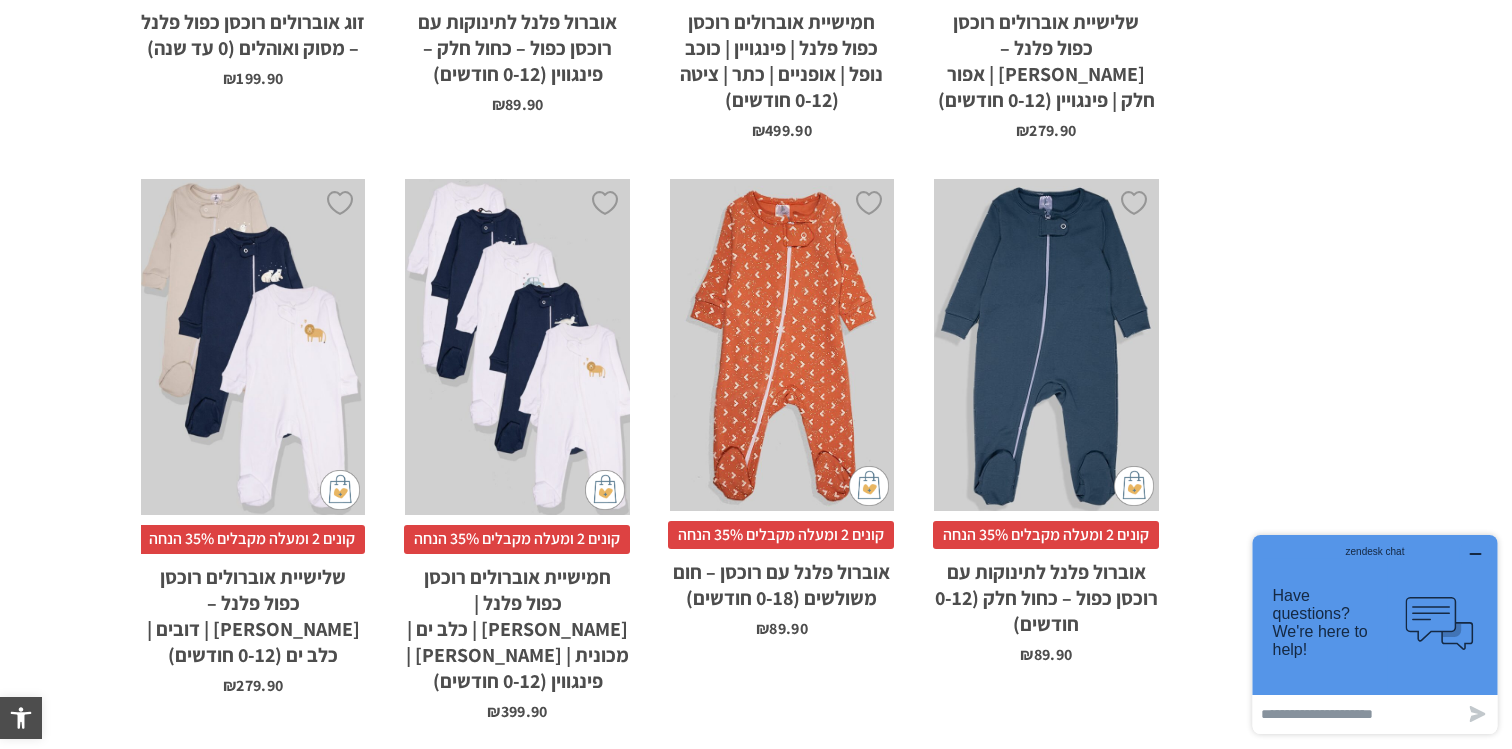 click on "x
בחירת מידה
0-3m
3-6m
6-12m
12-18m" at bounding box center (782, 345) 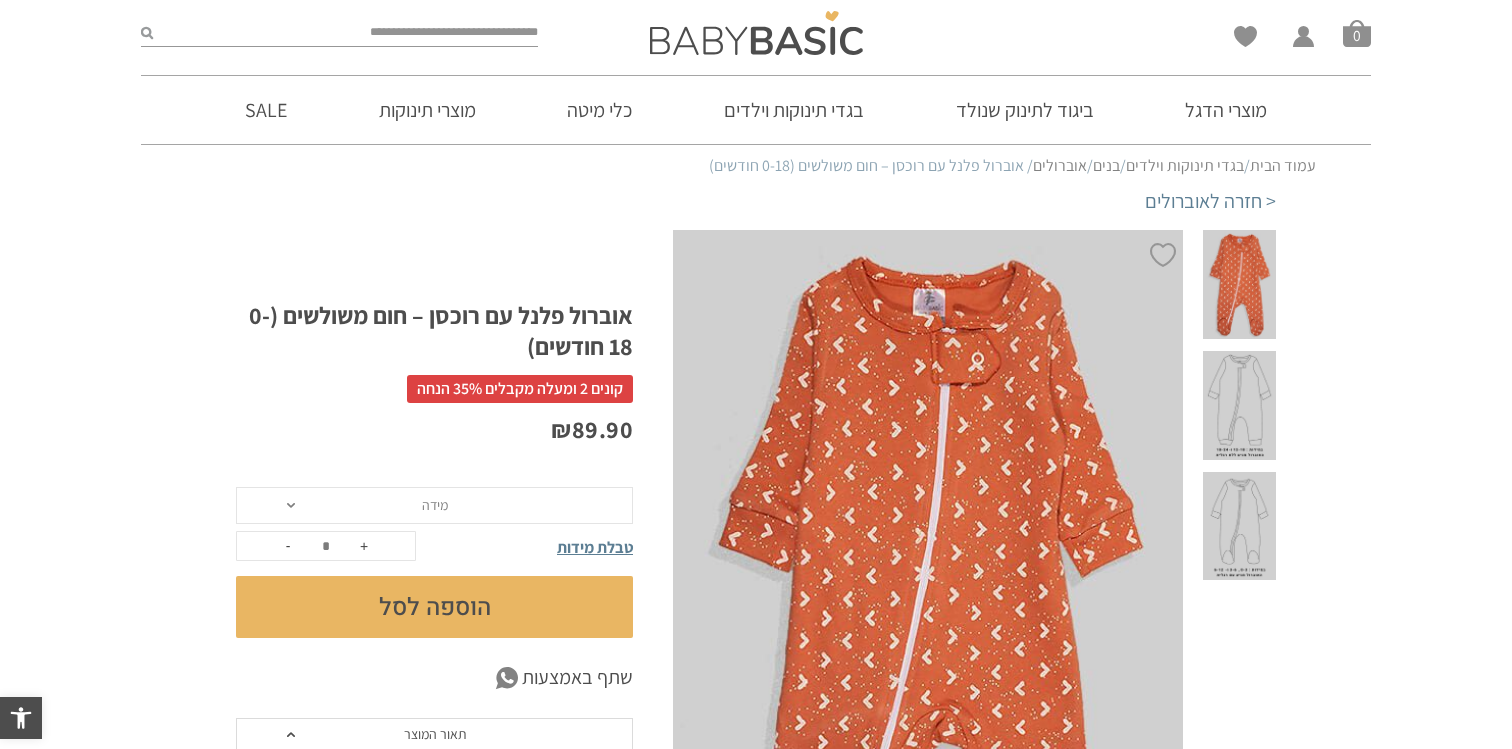 scroll, scrollTop: 0, scrollLeft: 0, axis: both 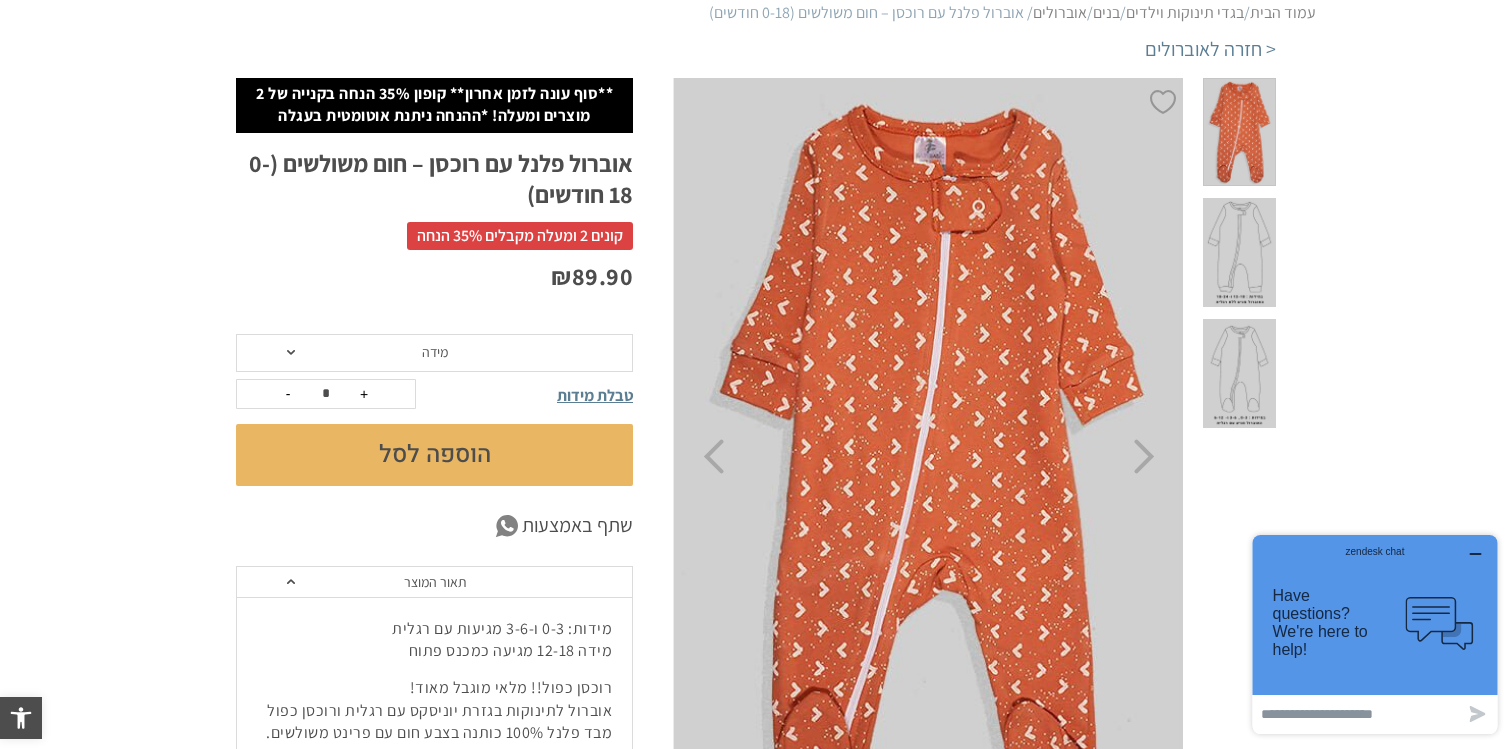 click on "מידה" 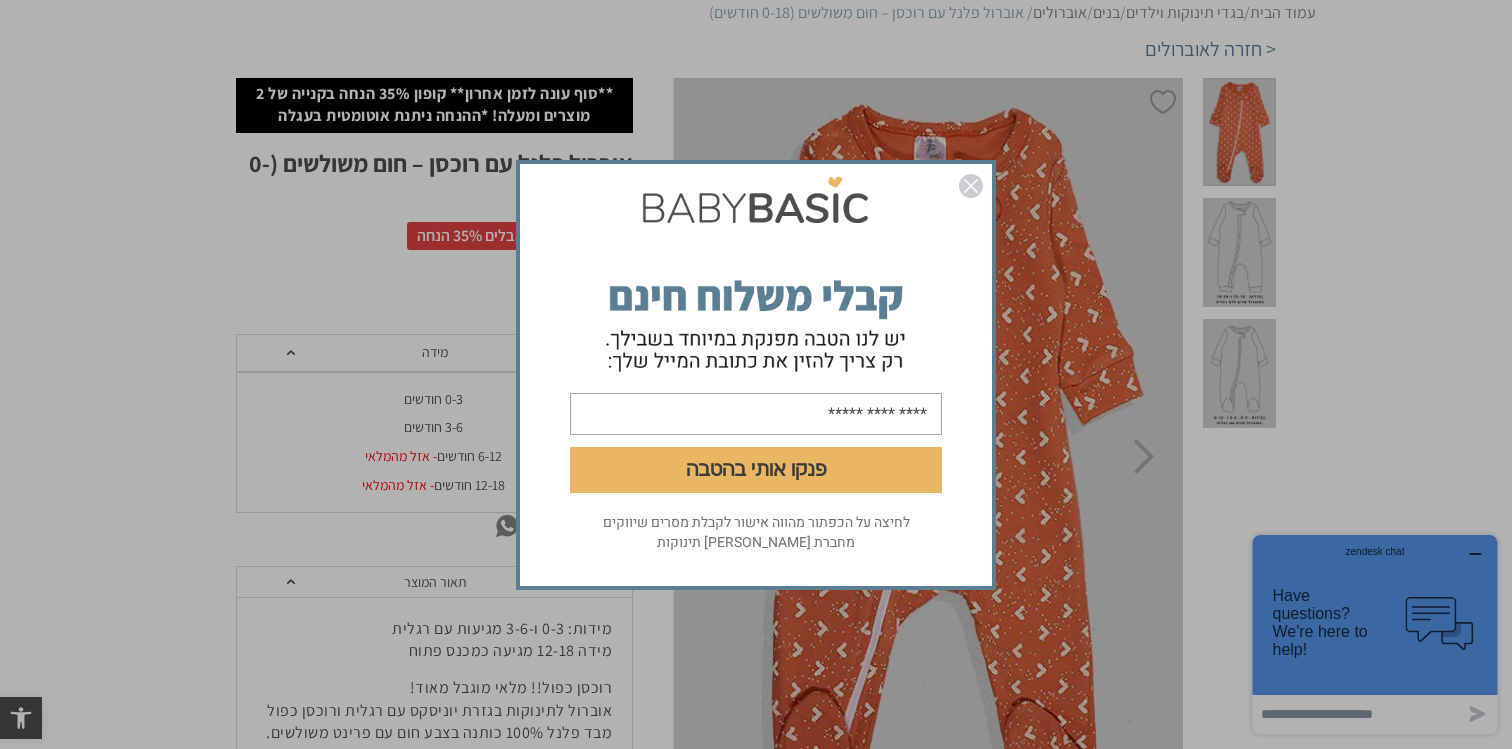 click at bounding box center [971, 186] 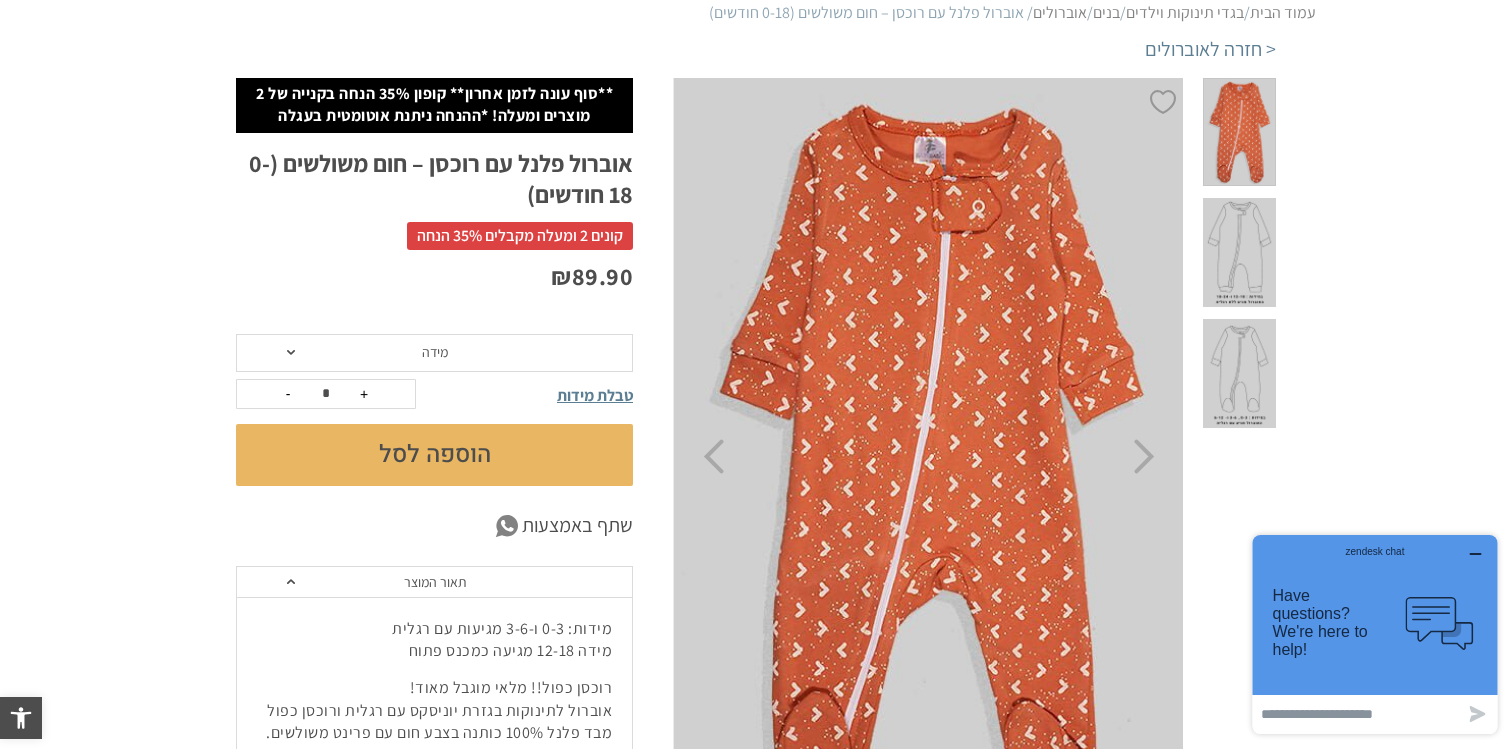 click on "מידה" 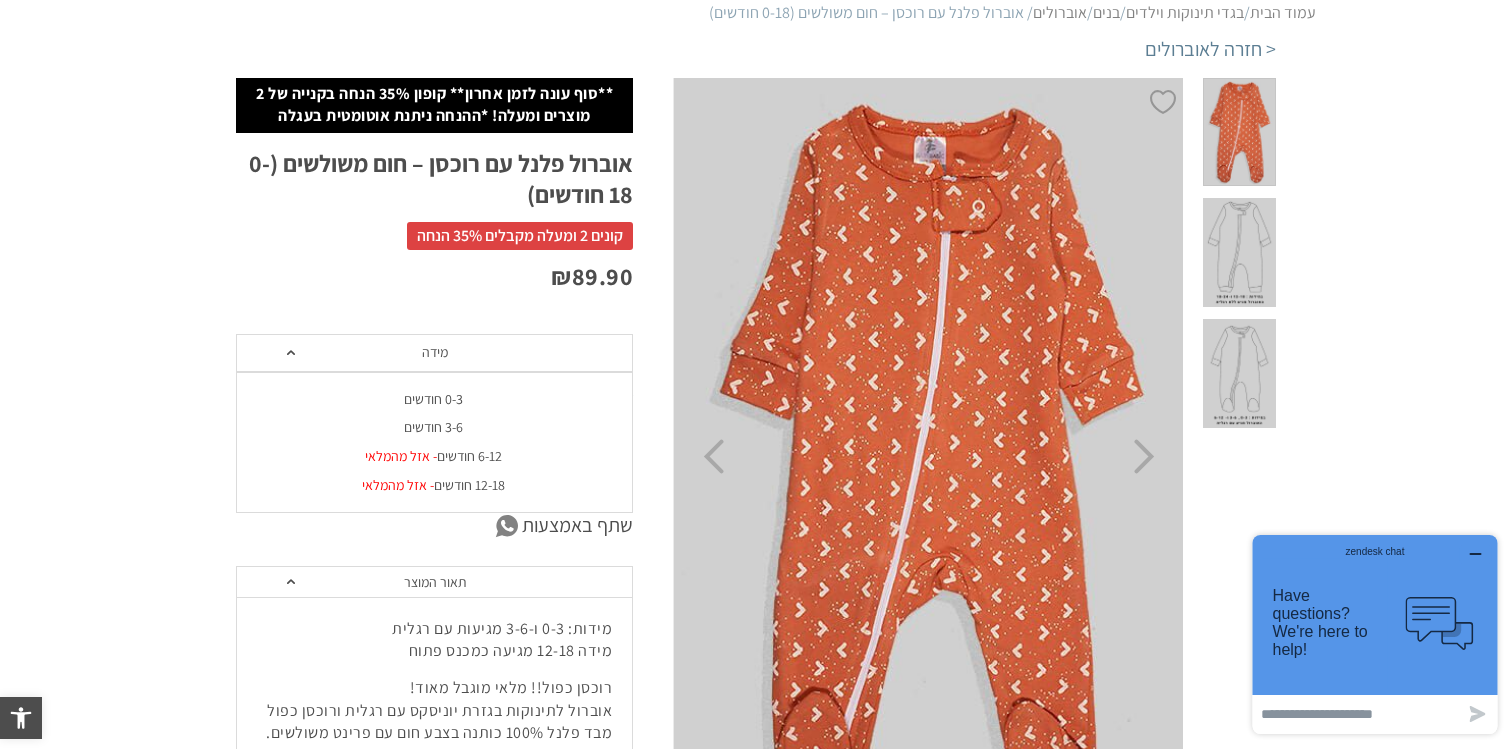 click on "3-6 חודשים" 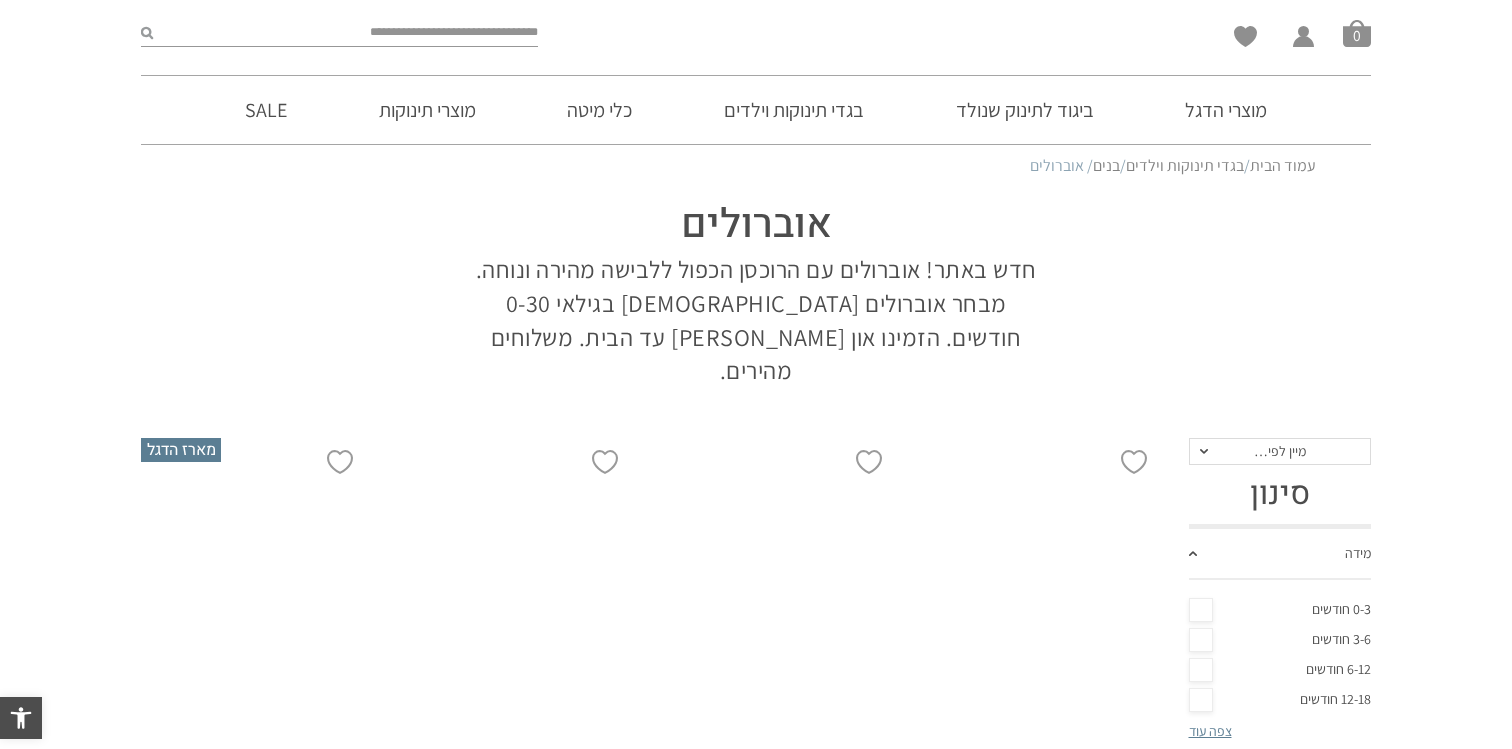 scroll, scrollTop: 2401, scrollLeft: 0, axis: vertical 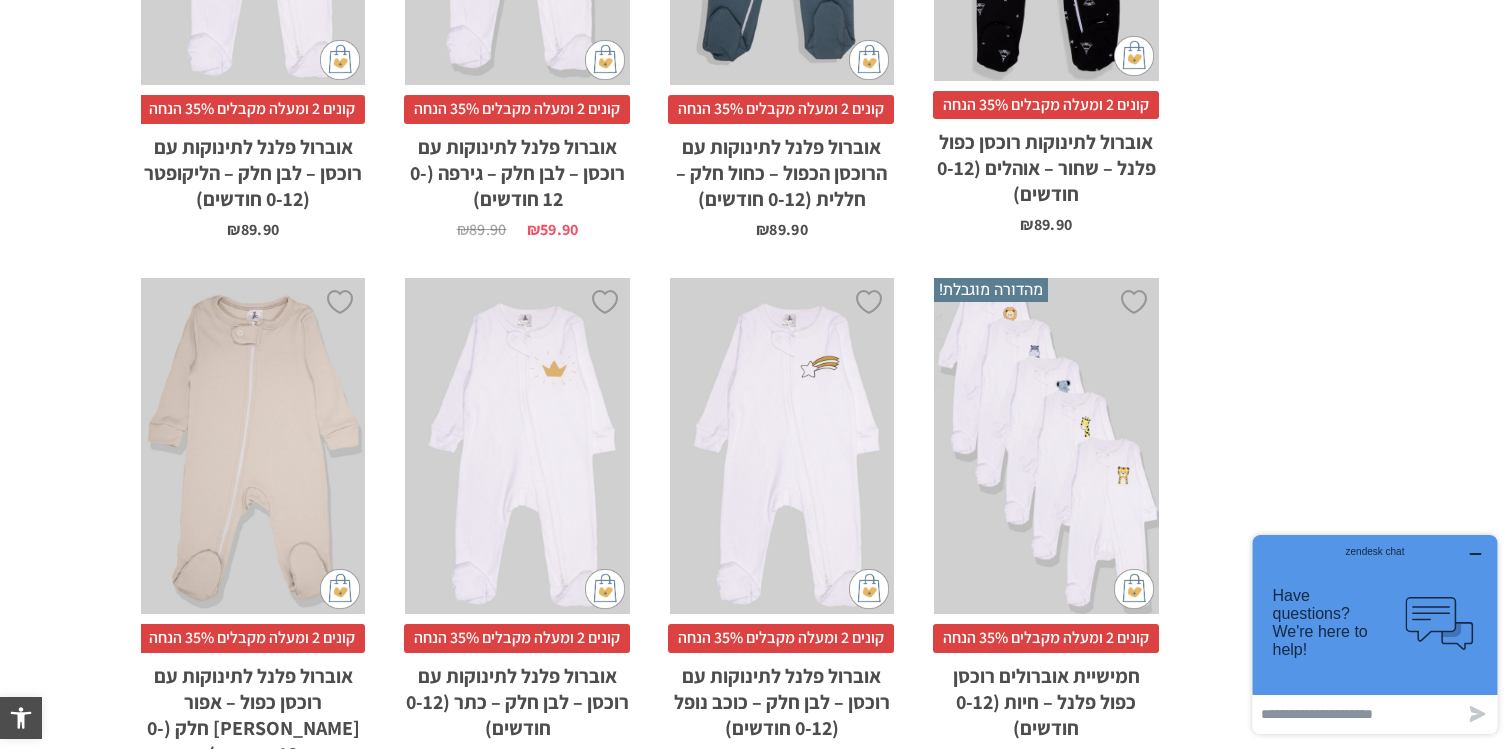 click on "x
בחירת מידה
0-3m
3-6m
6-12m" at bounding box center [1046, 446] 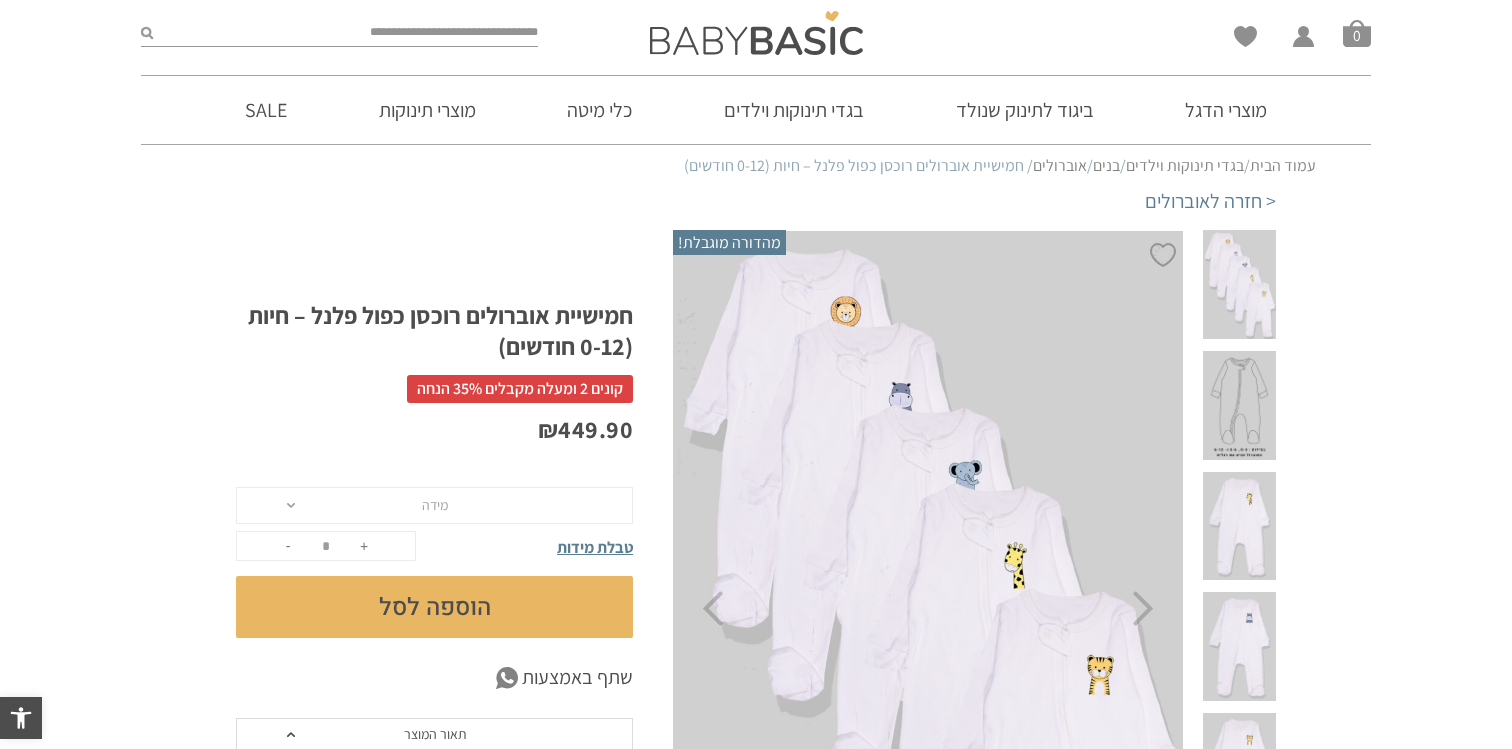 scroll, scrollTop: 0, scrollLeft: 0, axis: both 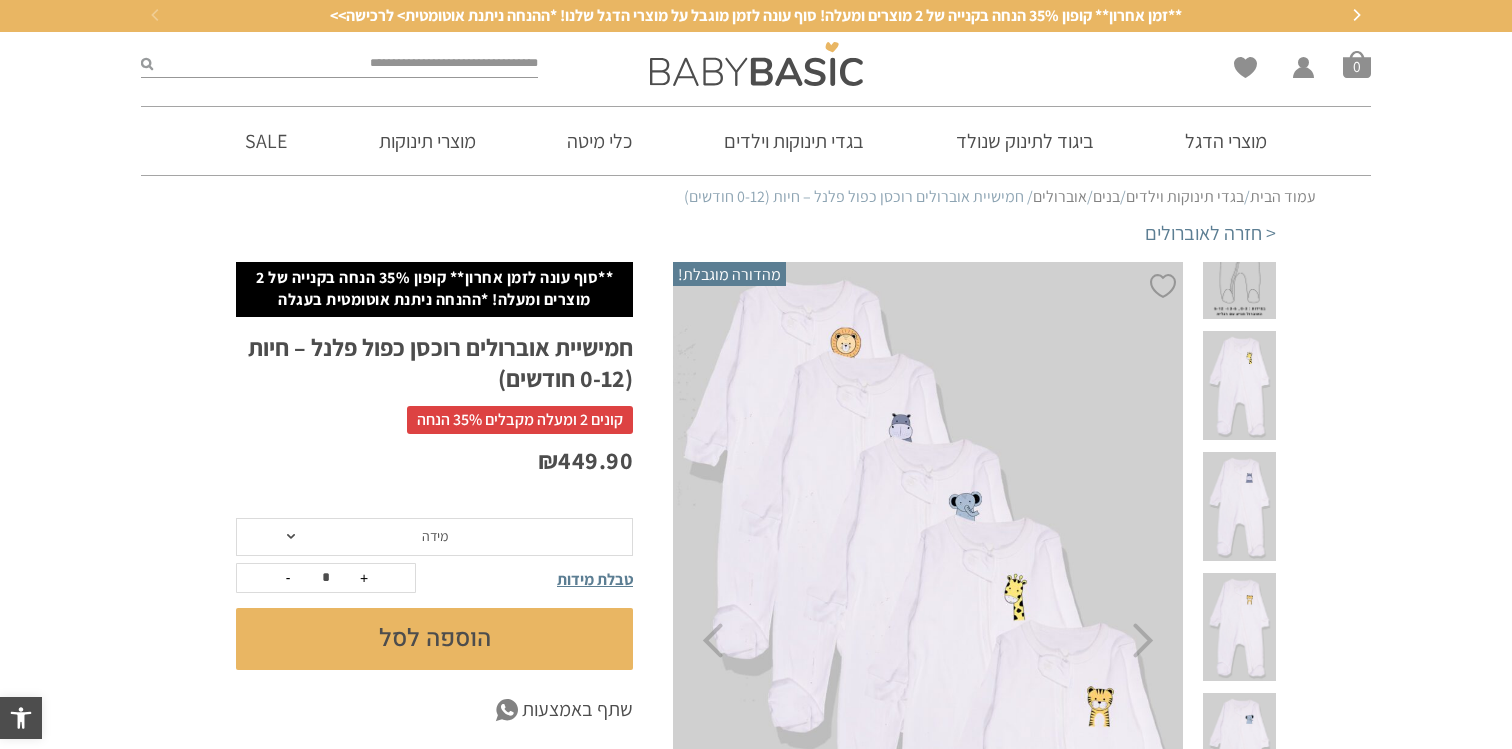 click at bounding box center (1239, 506) 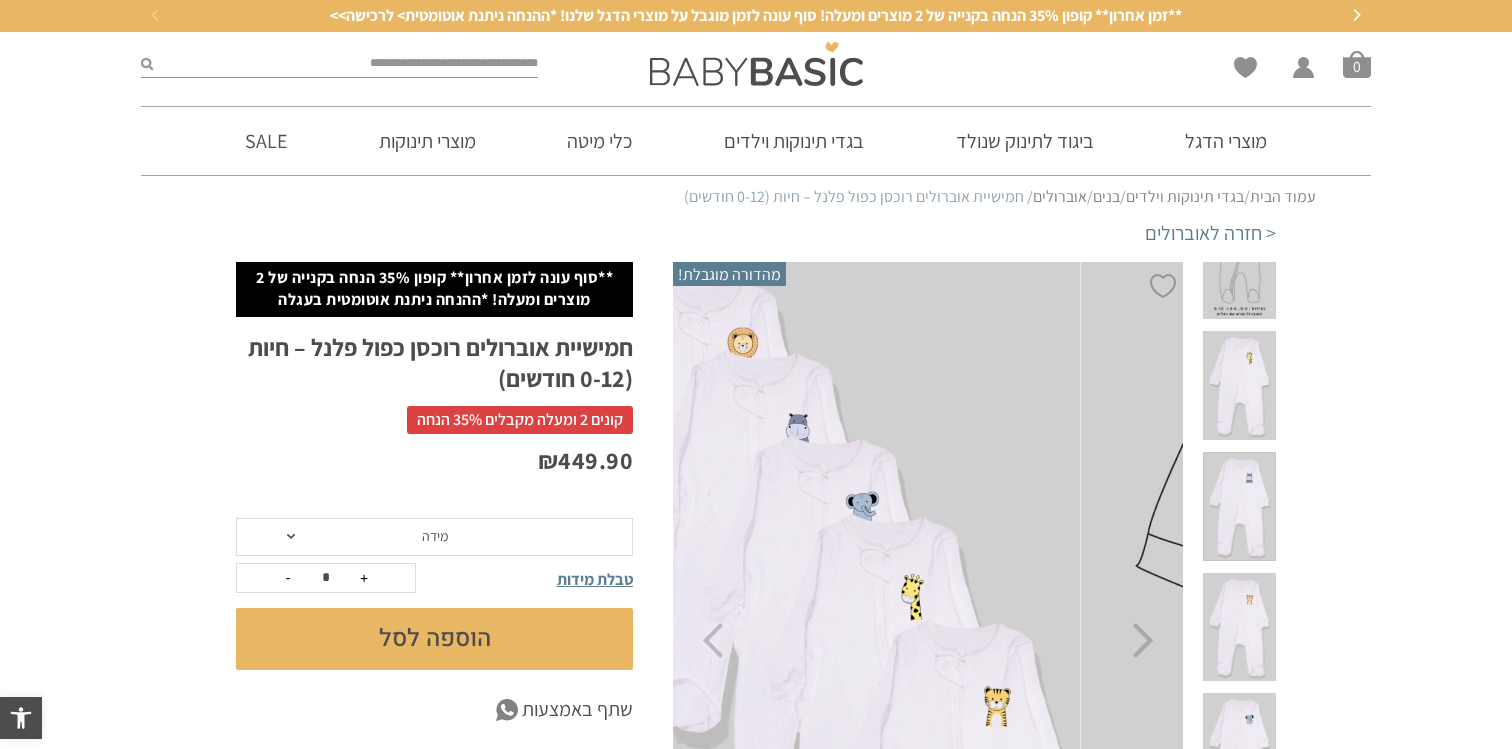 scroll, scrollTop: 196, scrollLeft: 0, axis: vertical 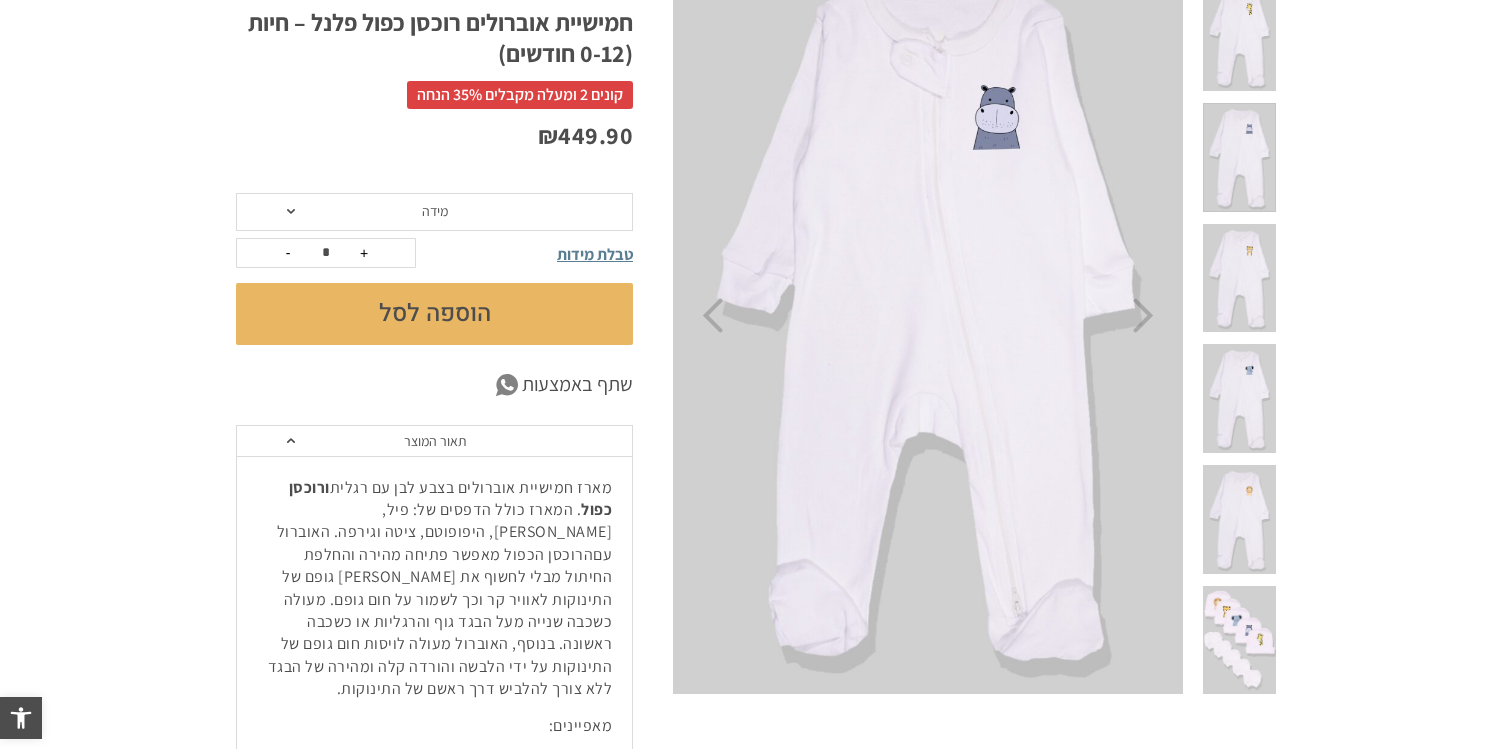 click at bounding box center (1239, 398) 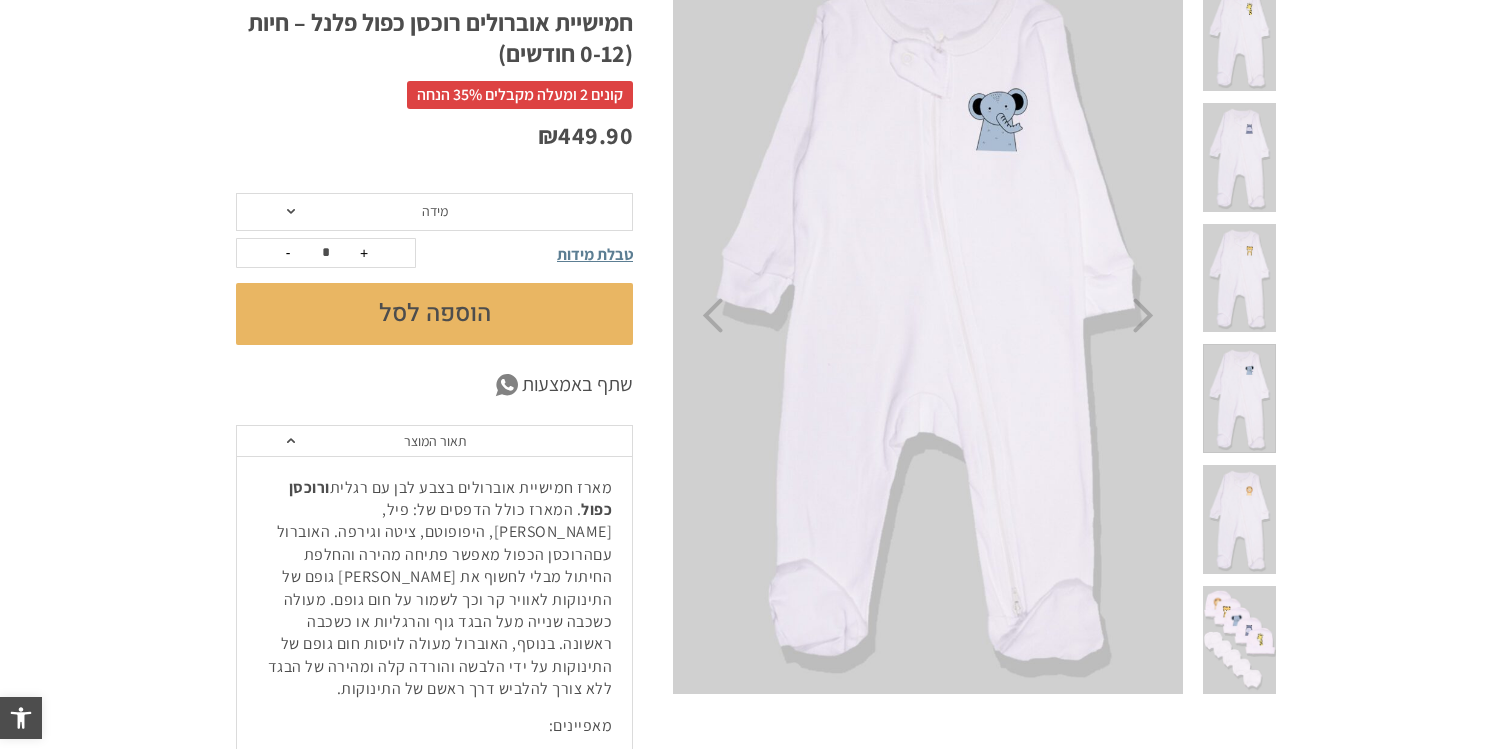click at bounding box center [1239, 640] 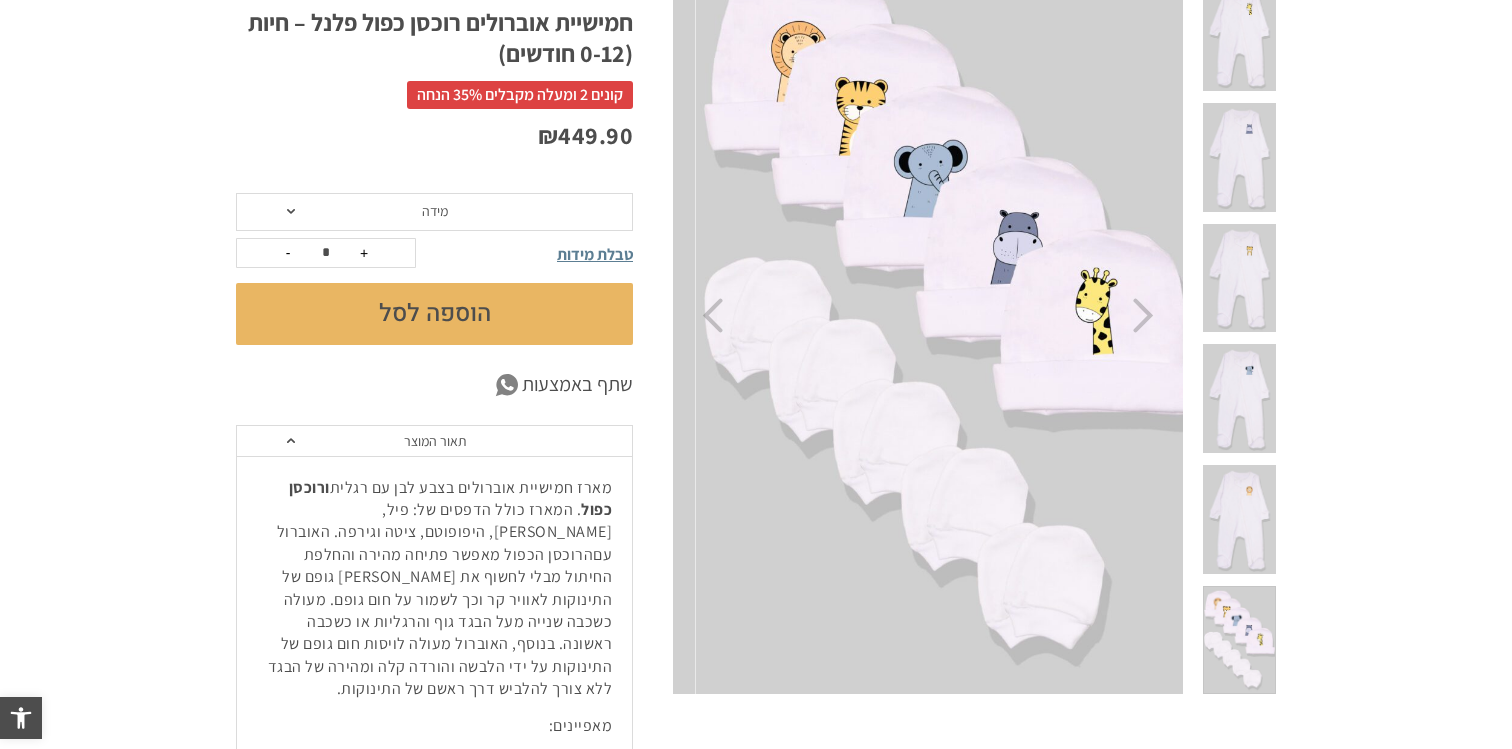 scroll, scrollTop: 0, scrollLeft: 0, axis: both 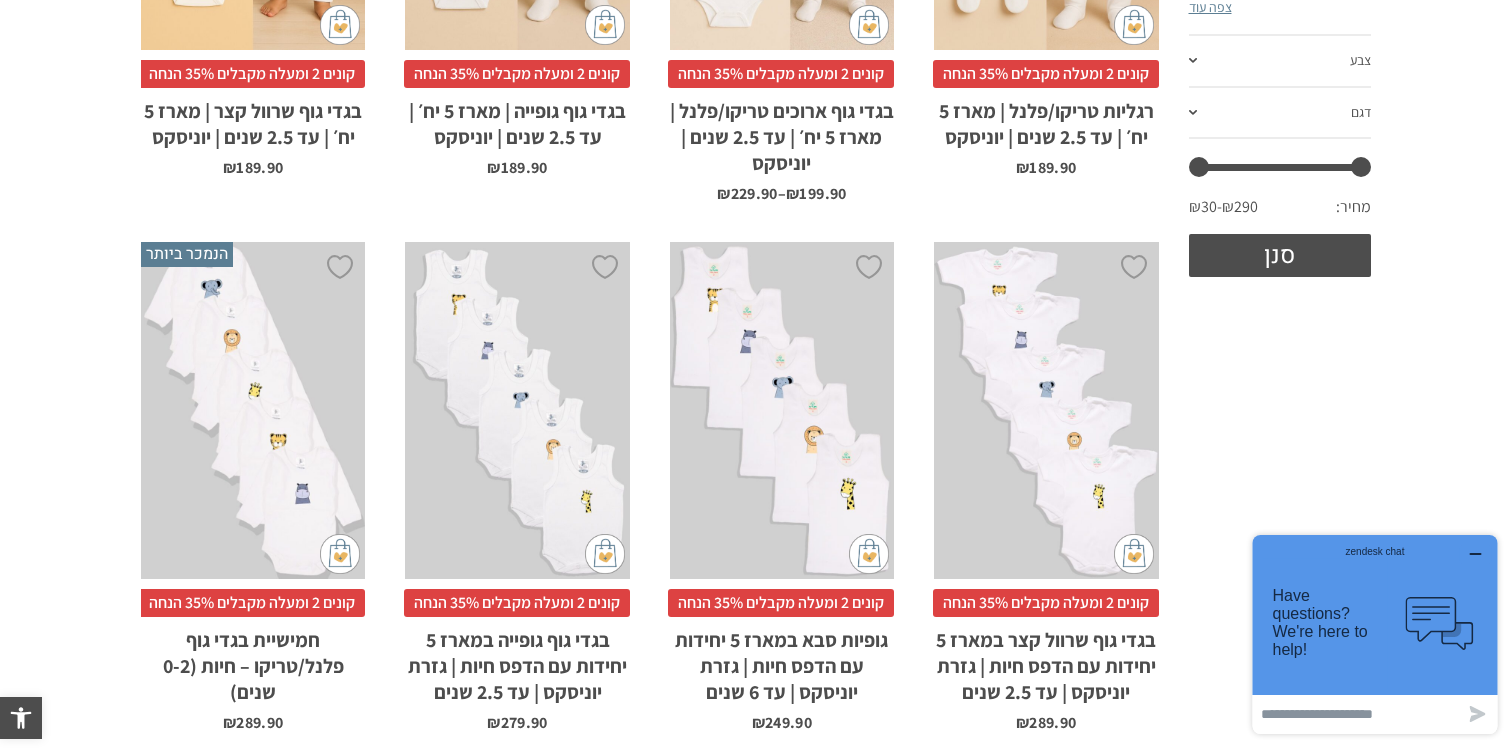 click on "x
בחירת מידה
0-3m
3-6m
6-12m
12-18m
18-24m
24-30m" at bounding box center (1046, 410) 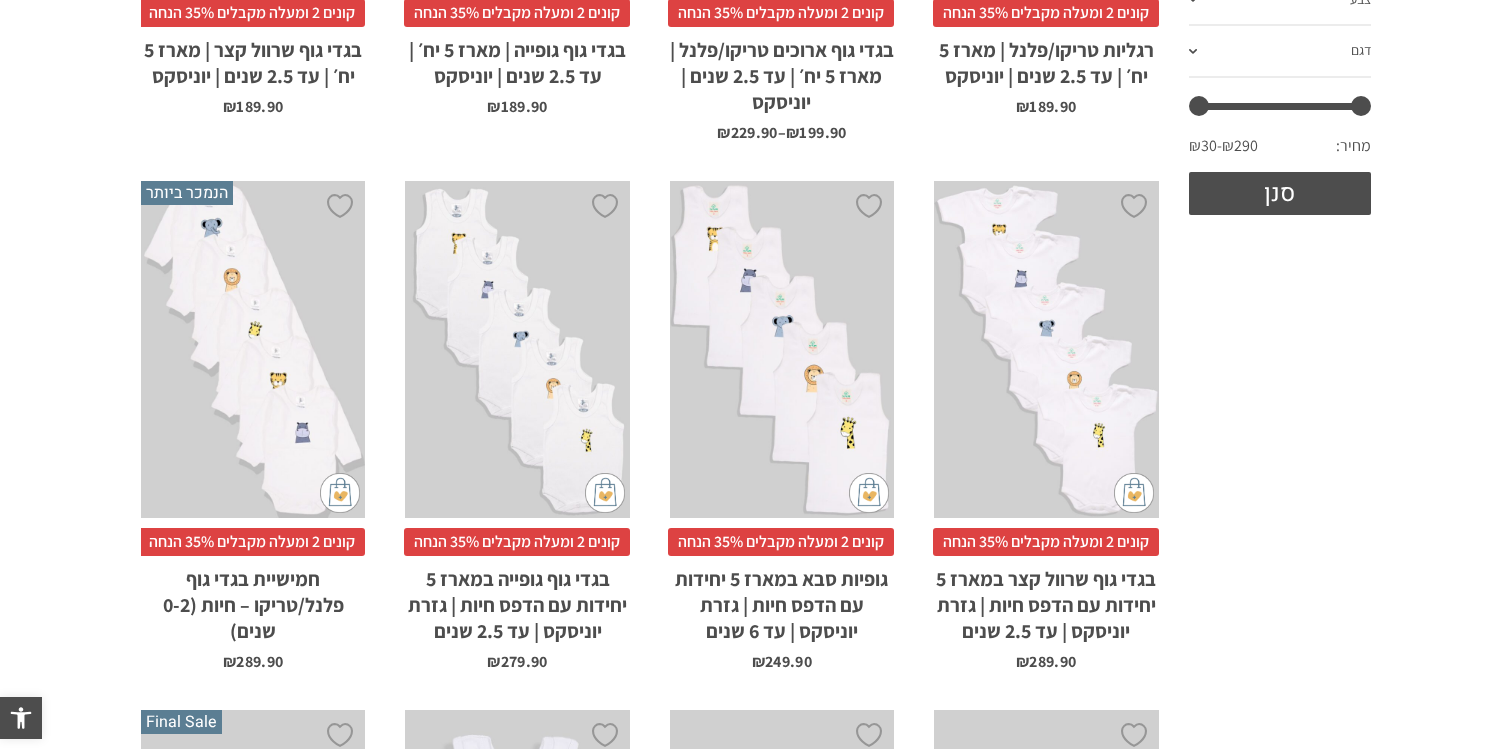 scroll, scrollTop: 0, scrollLeft: 0, axis: both 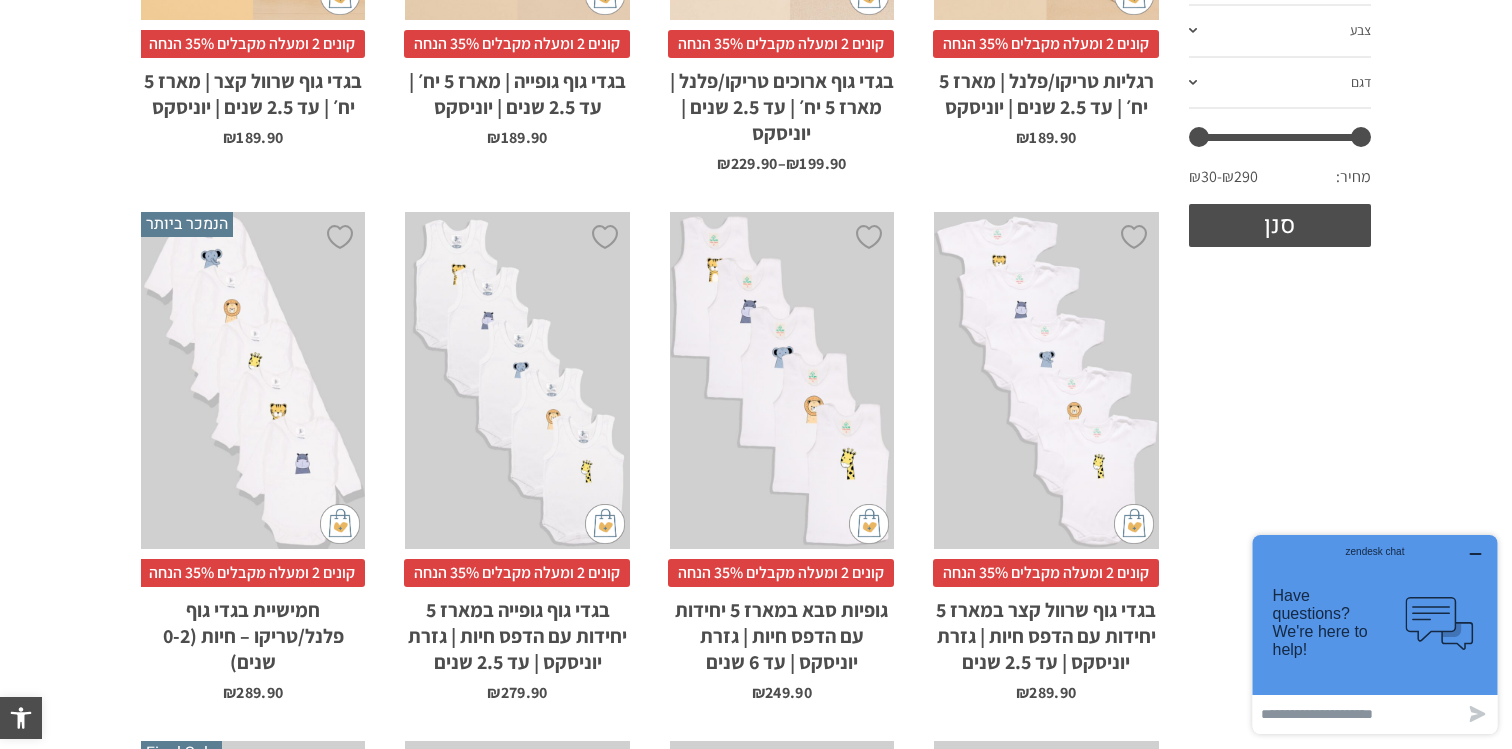 click on "x
בחירת מידה
0-3m
3-6m
6-12m
12-18m
18-24m
24-30m
בחירת סוג בד
טריקו (עונת מעבר/קיץ)" at bounding box center (253, 380) 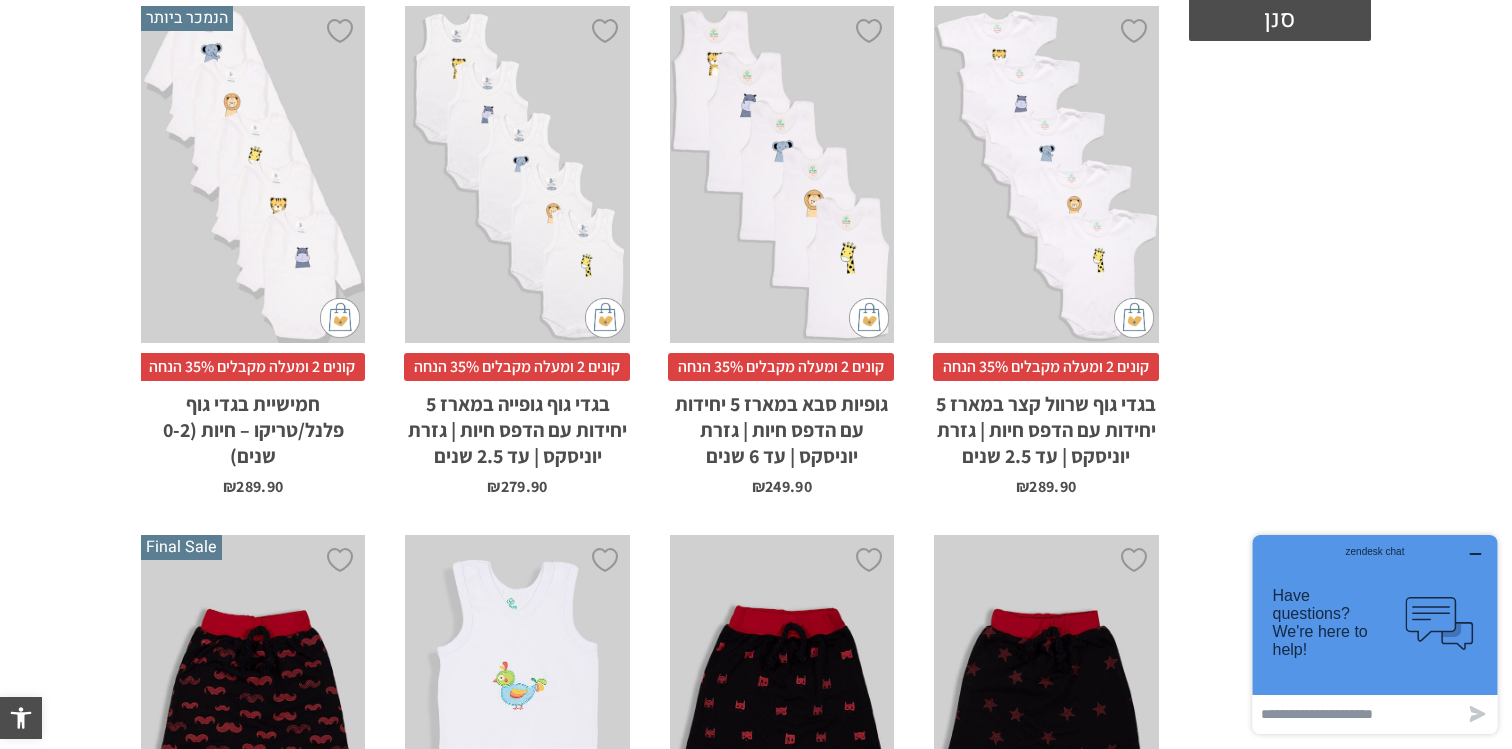 scroll, scrollTop: 858, scrollLeft: 0, axis: vertical 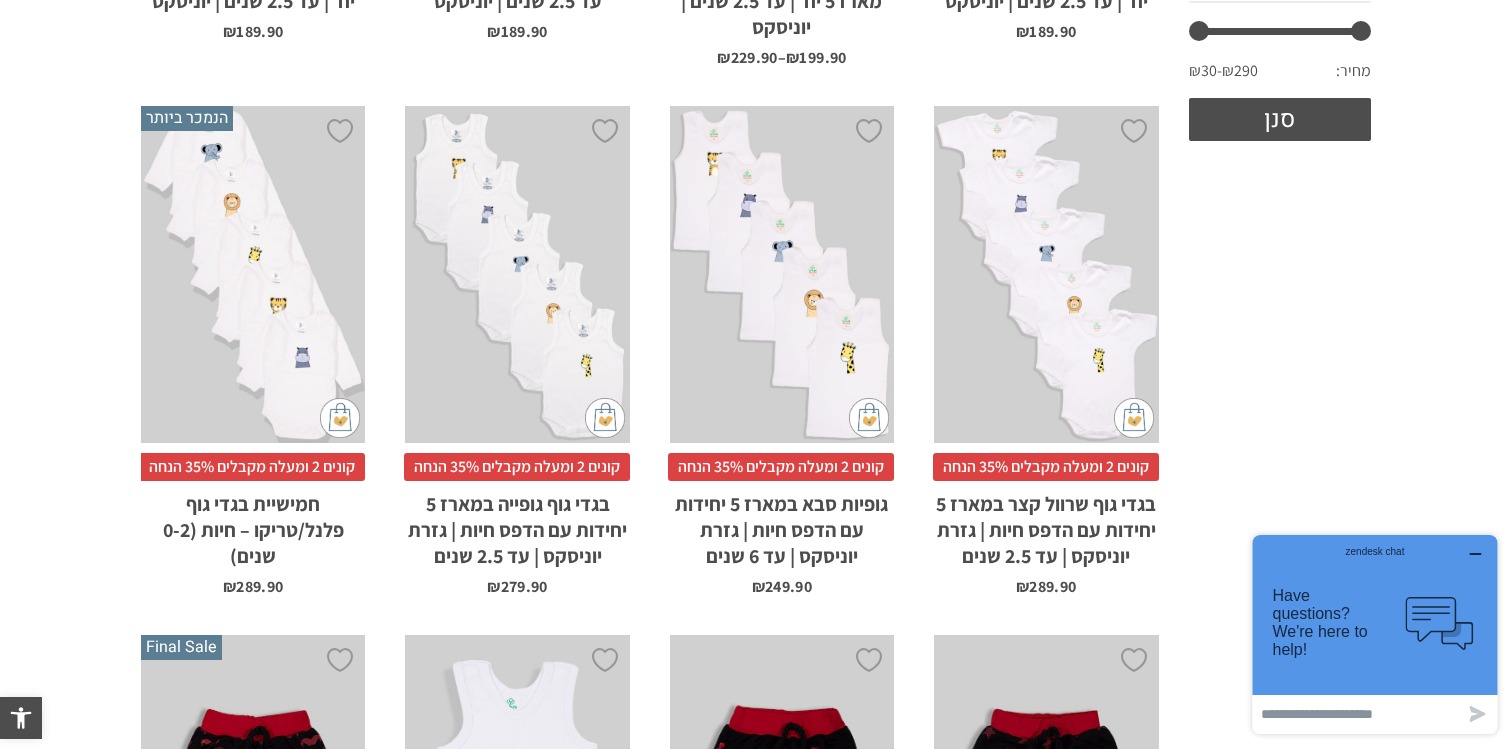 click on "x
בחירת מידה
0-3m
3-6m
6-12m
12-18m
18-24m
24-30m
בחירת סוג בד
טריקו (עונת מעבר/קיץ)" at bounding box center [253, 274] 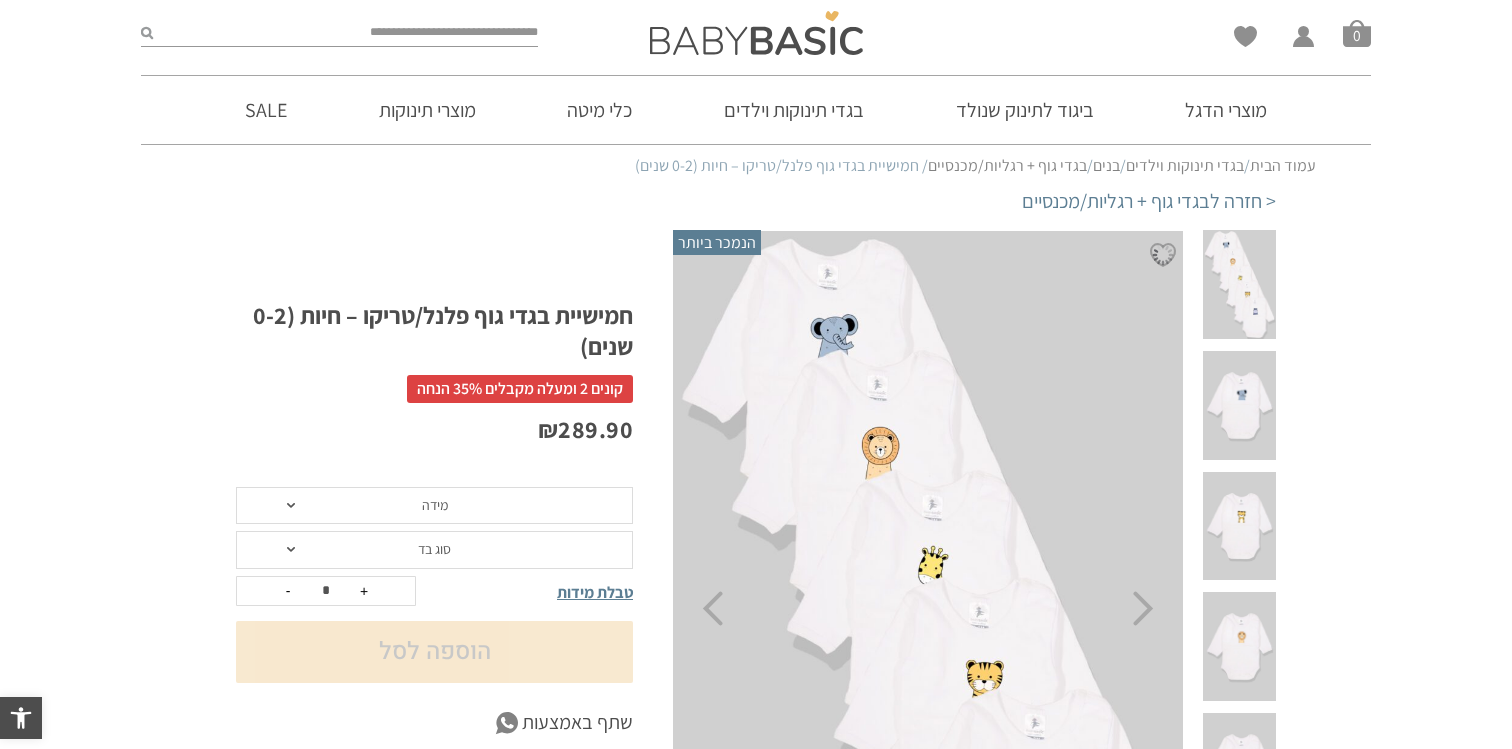 scroll, scrollTop: 0, scrollLeft: 0, axis: both 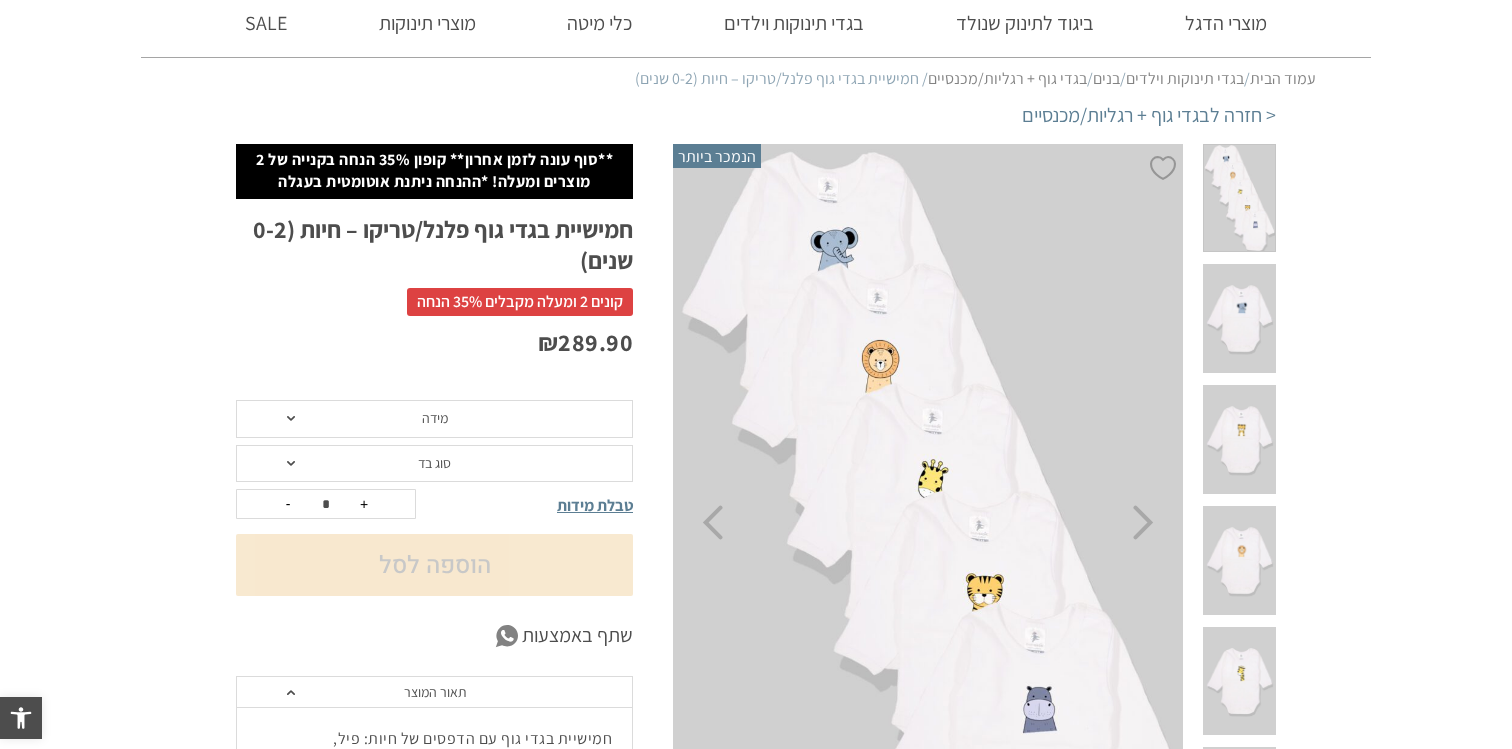 click on "מידה" at bounding box center [434, 419] 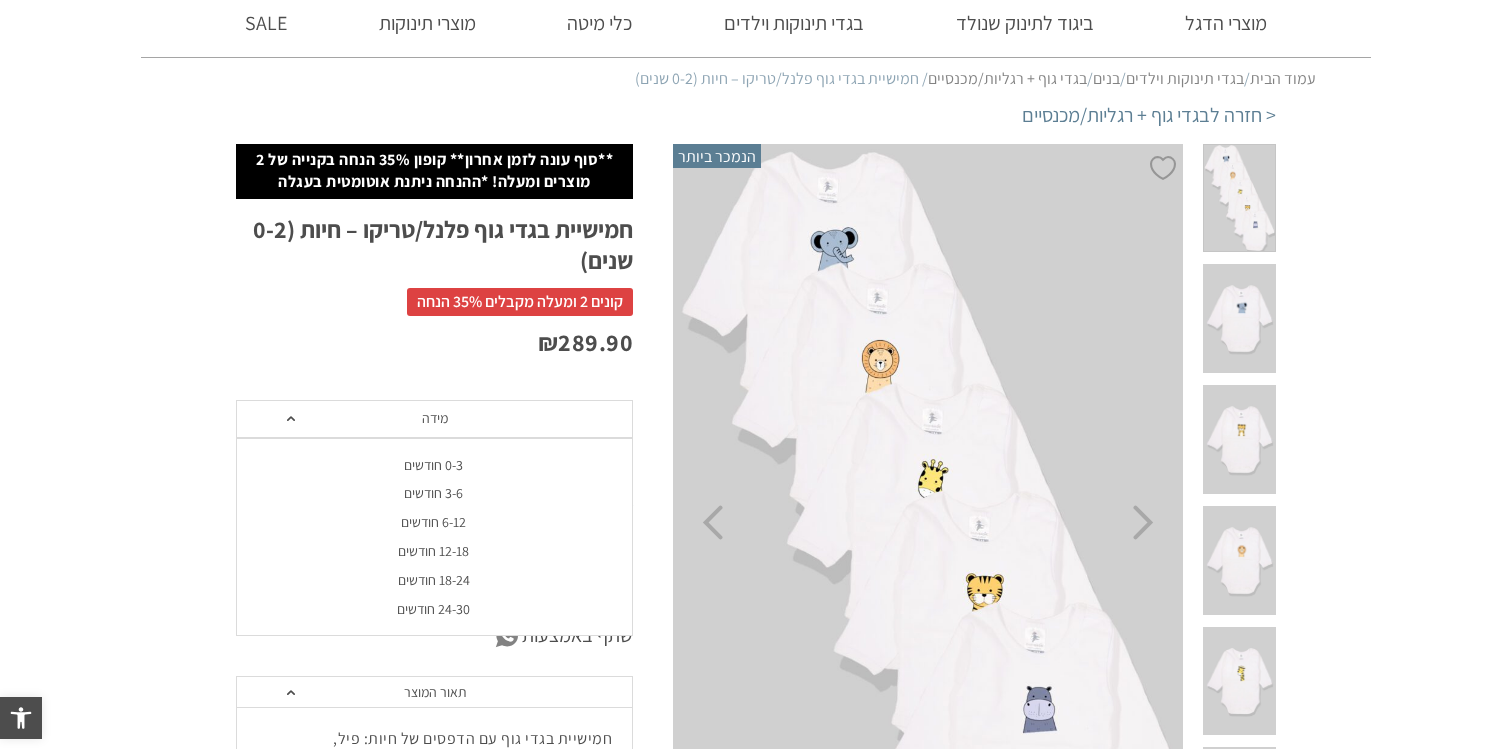scroll, scrollTop: 0, scrollLeft: 0, axis: both 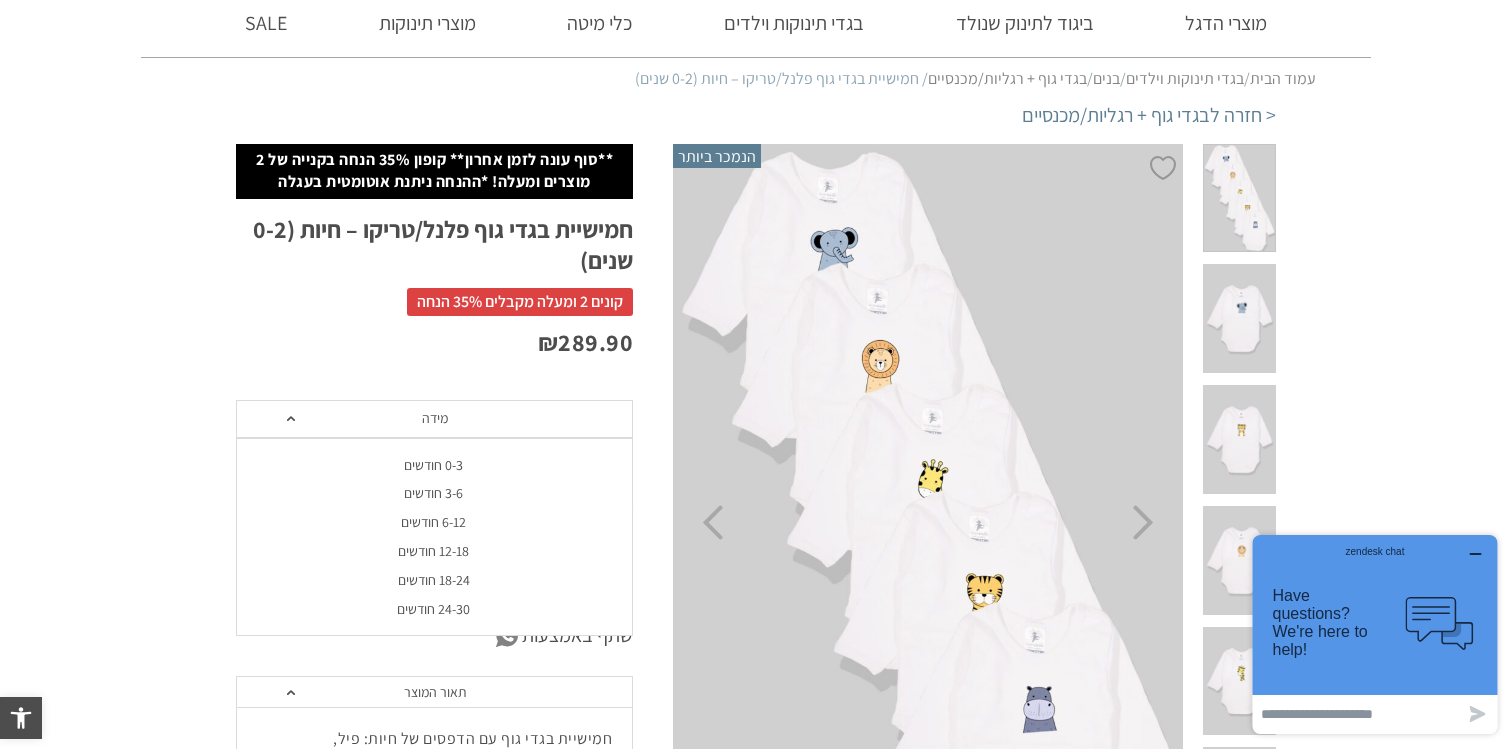 click on "3-6 חודשים" at bounding box center [433, 493] 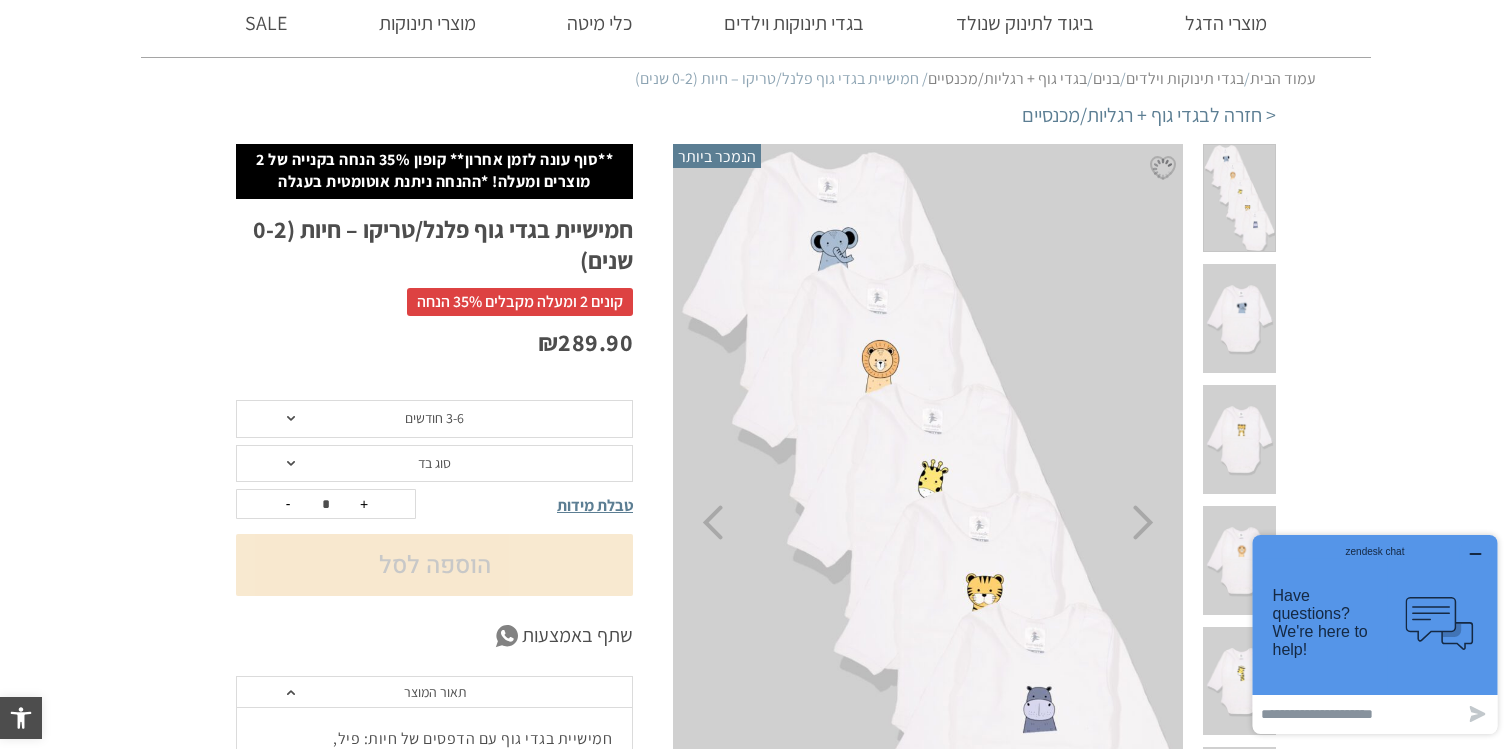 click on "סוג בד" at bounding box center [434, 464] 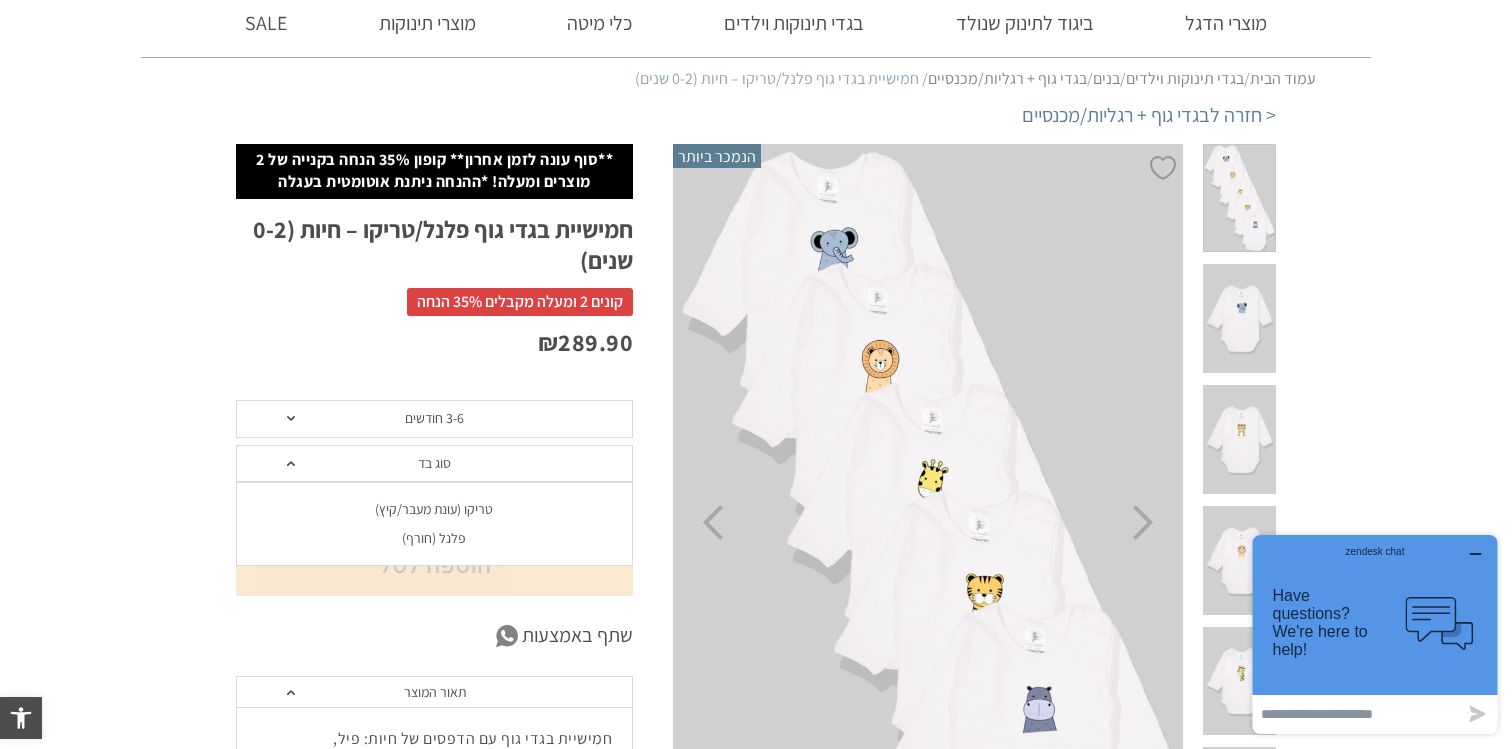 click on "טריקו (עונת מעבר/קיץ)" at bounding box center (433, 509) 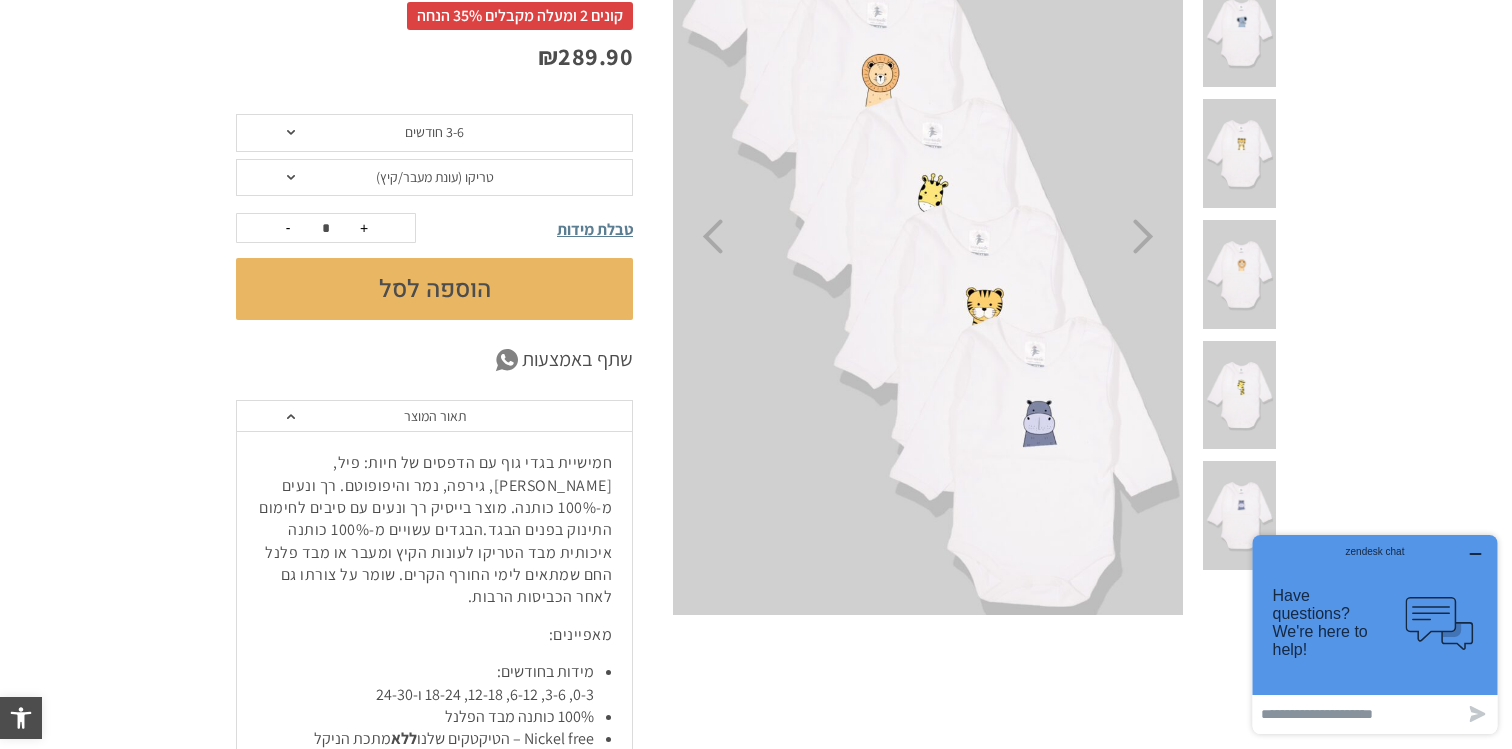 scroll, scrollTop: 320, scrollLeft: 0, axis: vertical 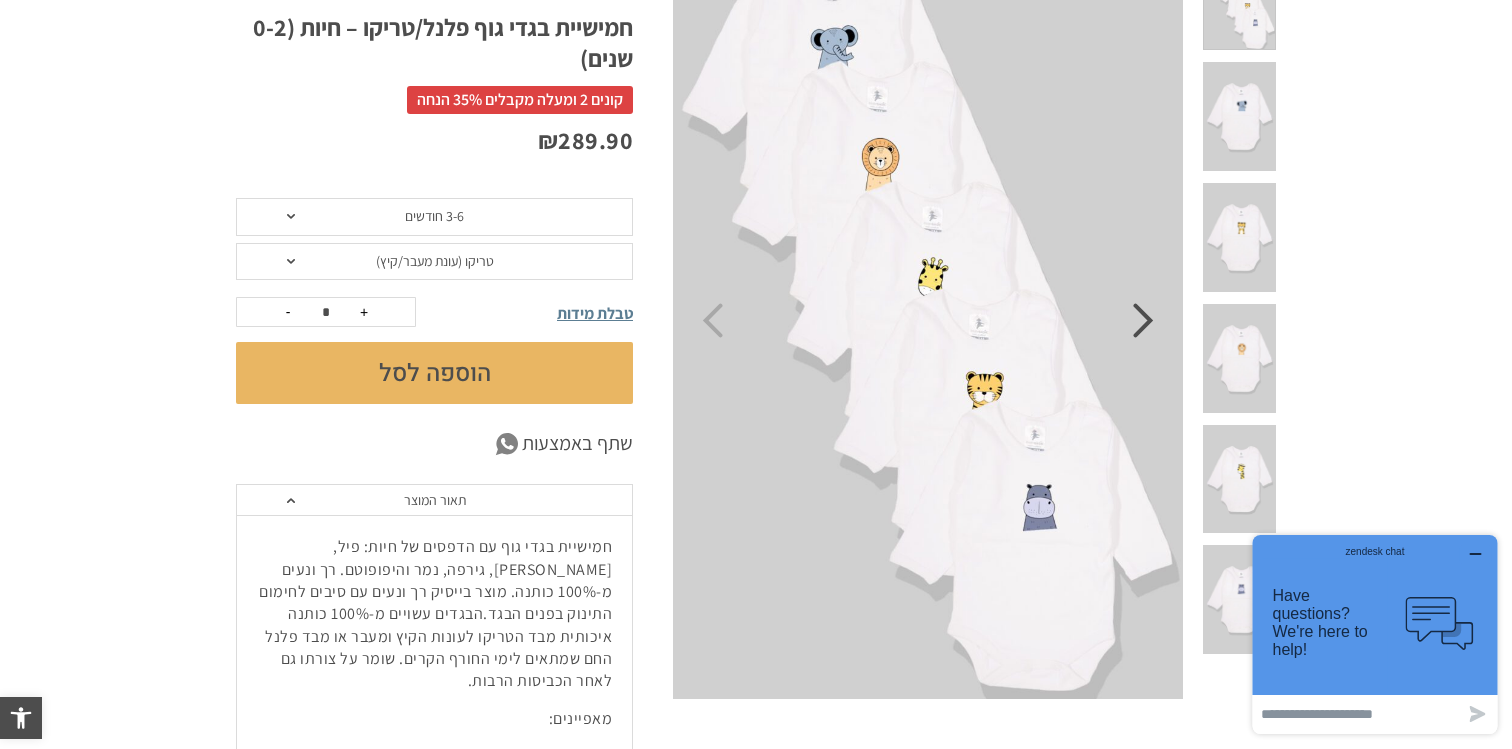 click 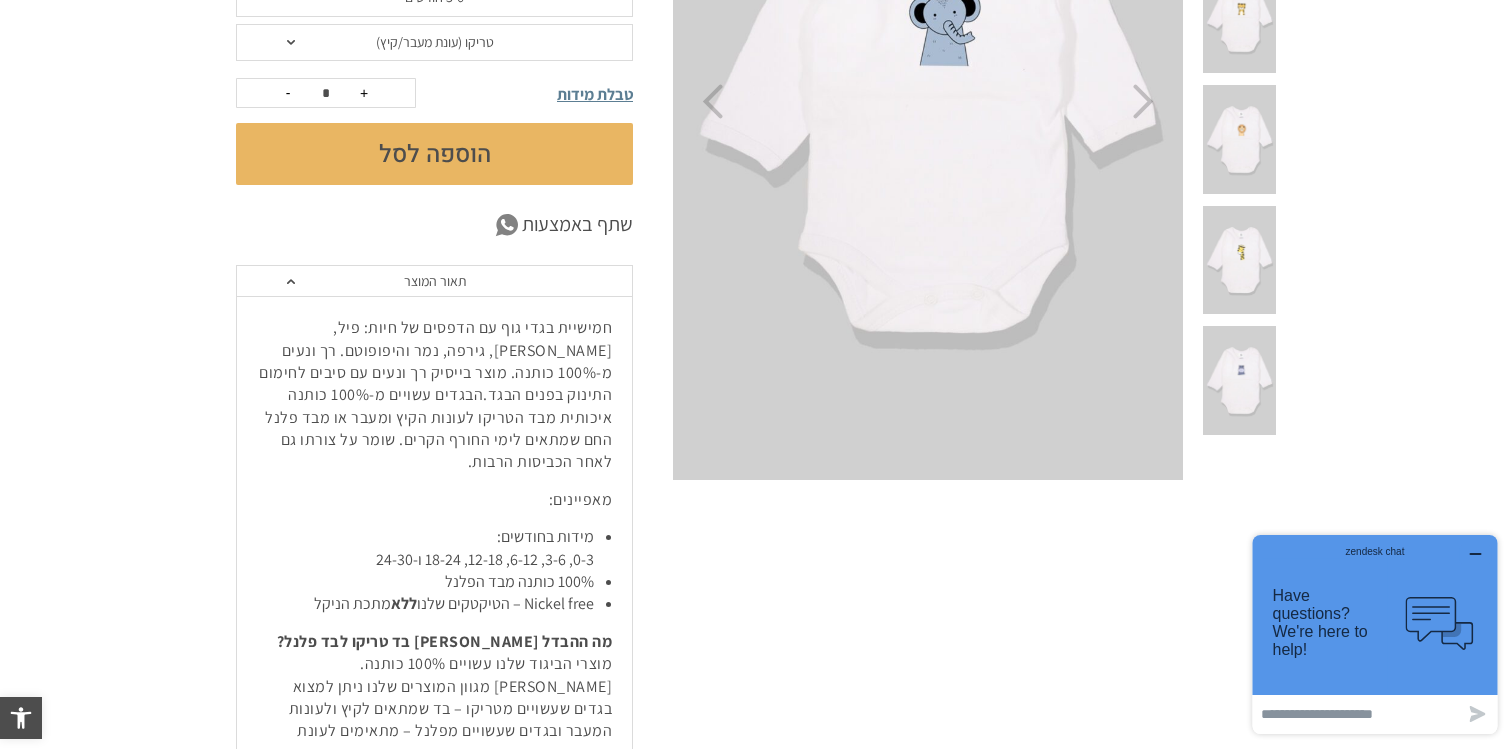 scroll, scrollTop: 376, scrollLeft: 0, axis: vertical 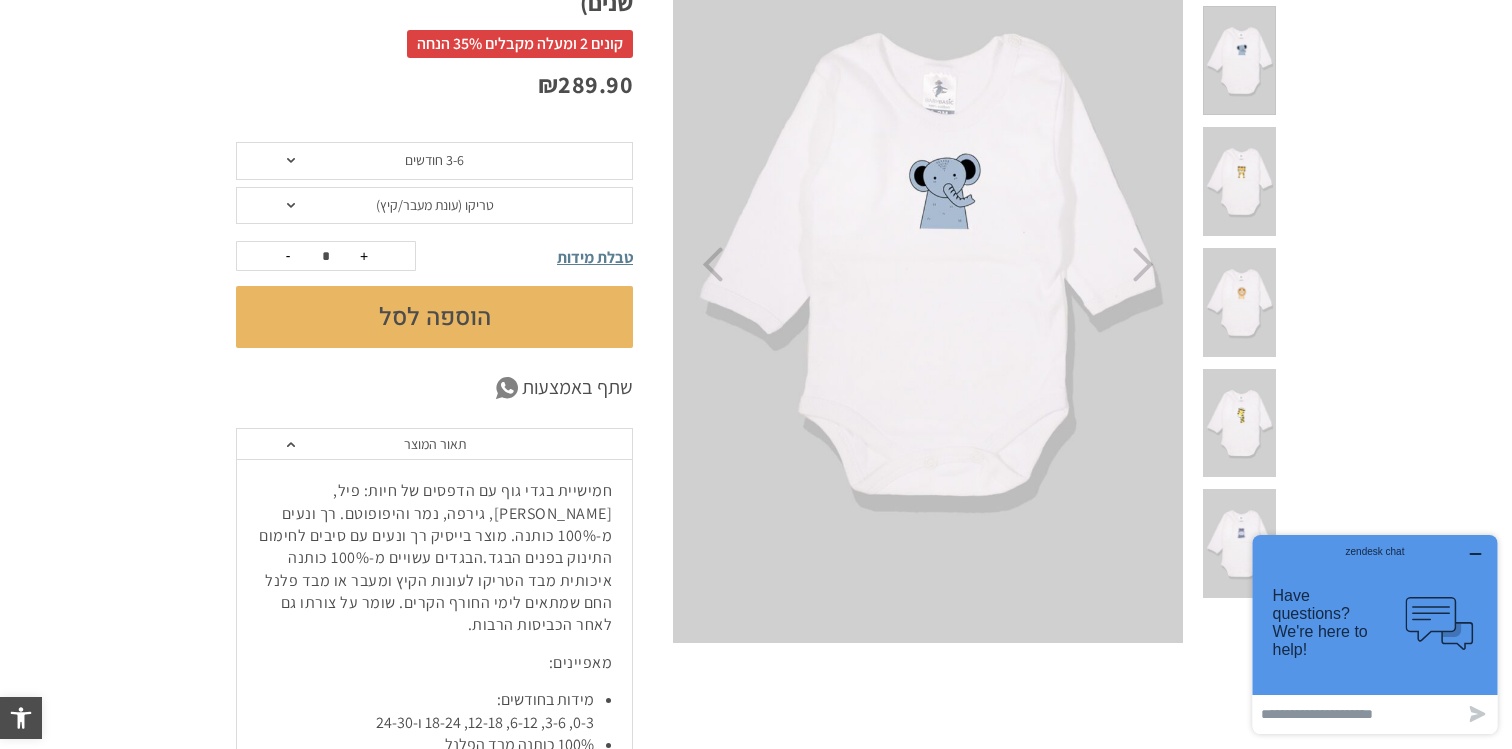 click at bounding box center [1239, 181] 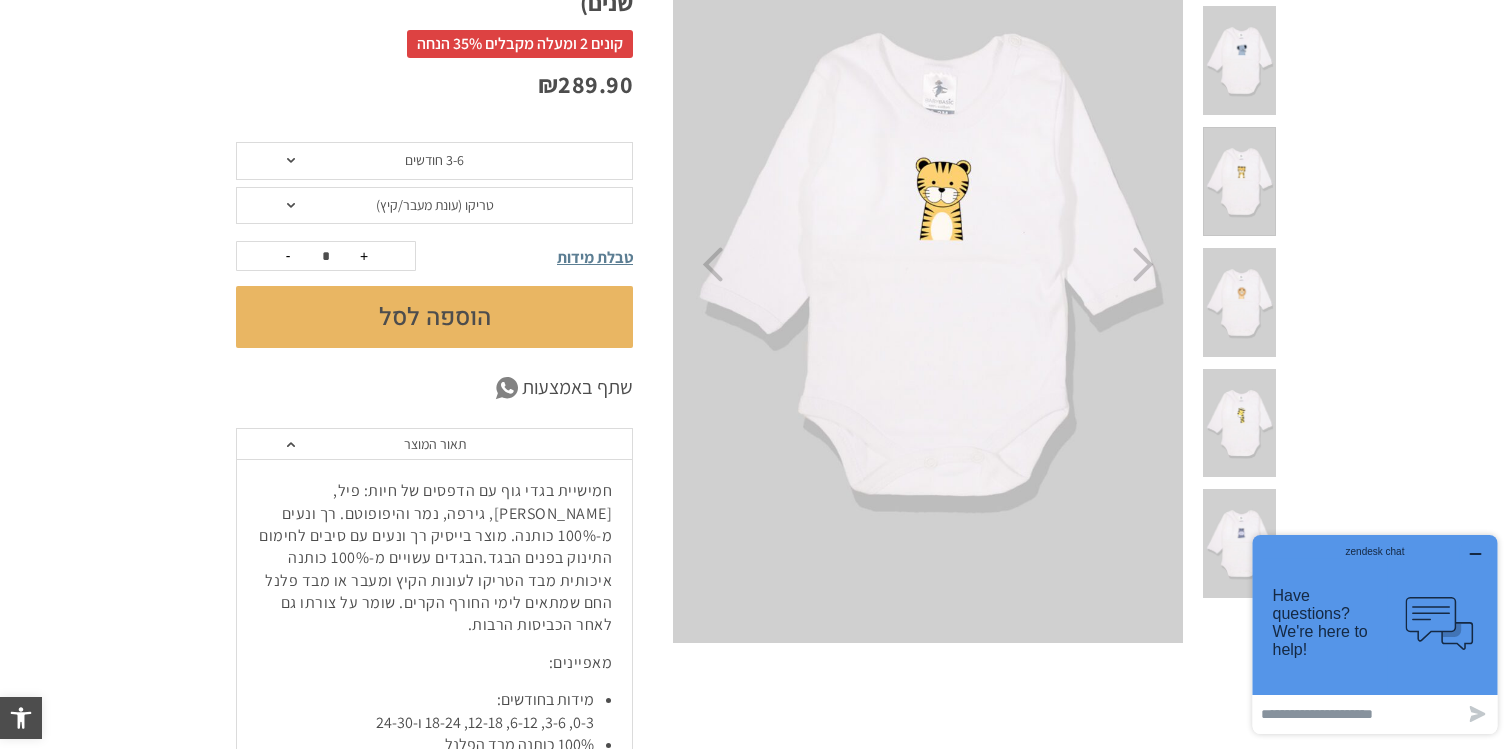 click at bounding box center [1239, 302] 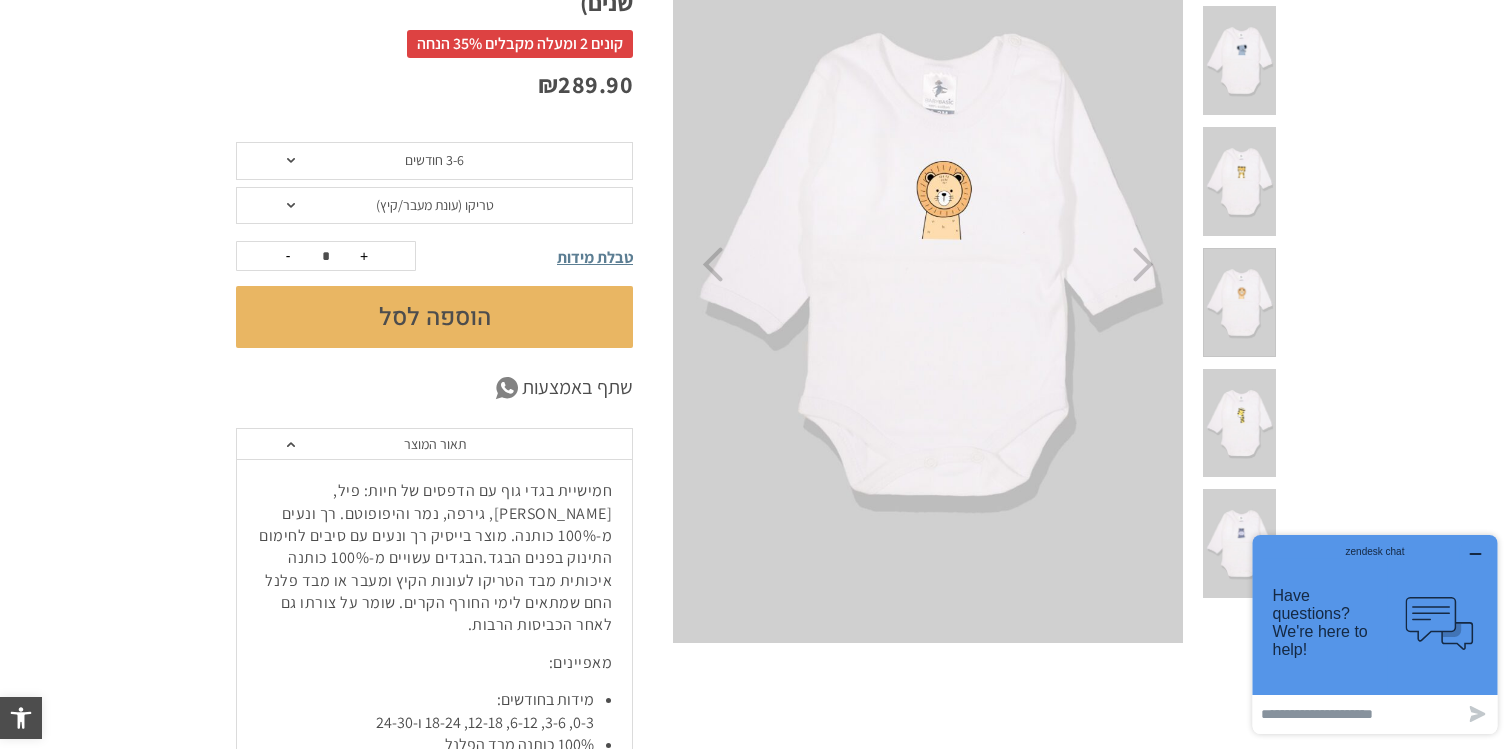 click at bounding box center (1239, 423) 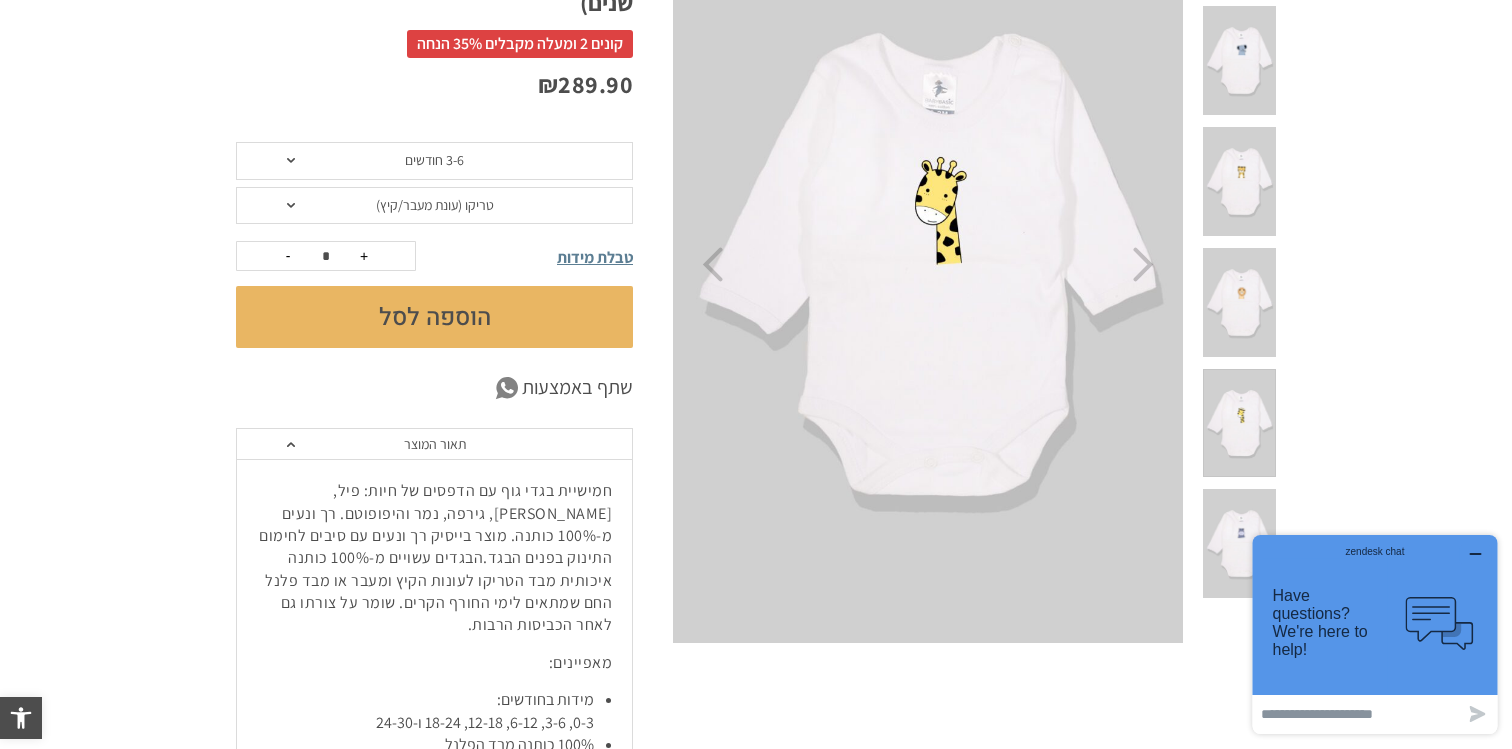 click at bounding box center [1239, 543] 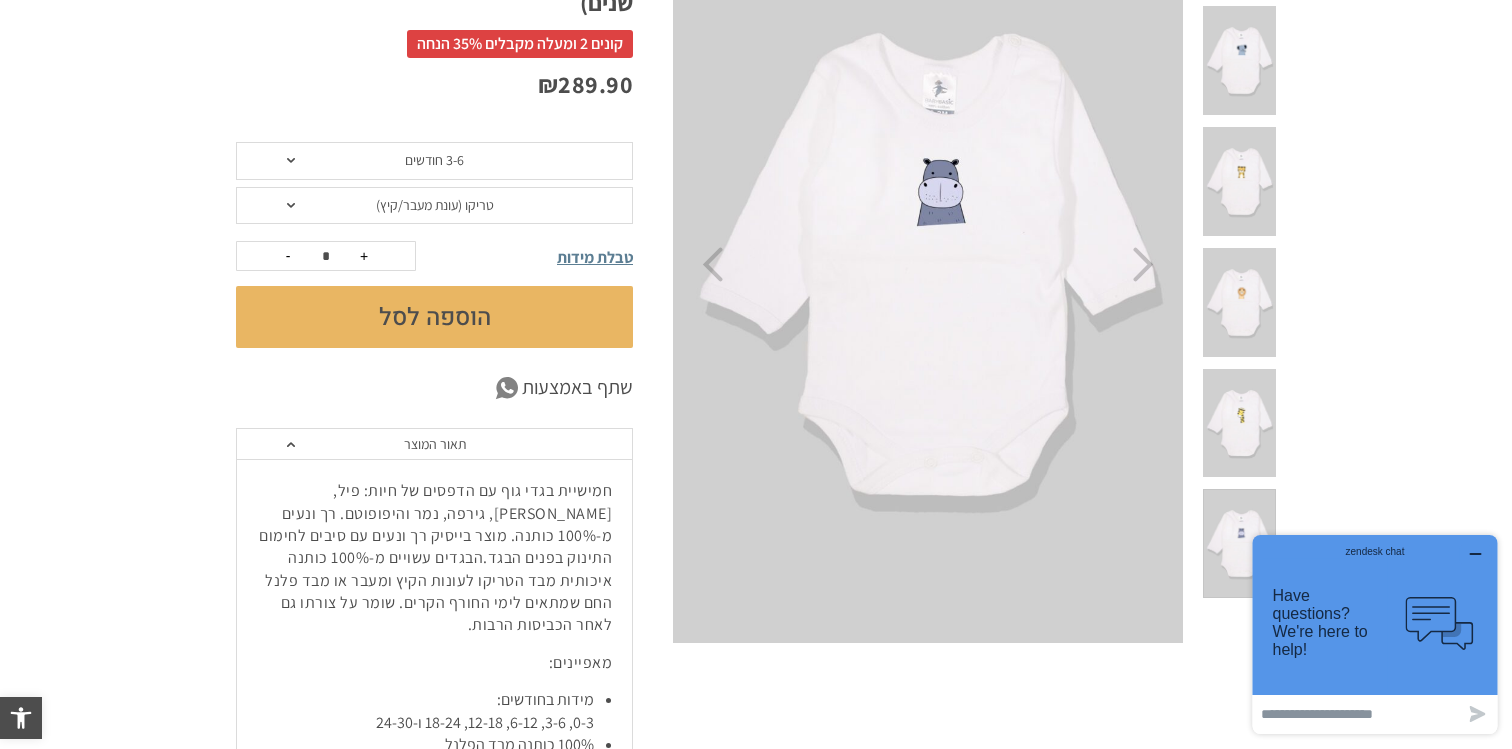 click on "הוספה לסל" at bounding box center [434, 317] 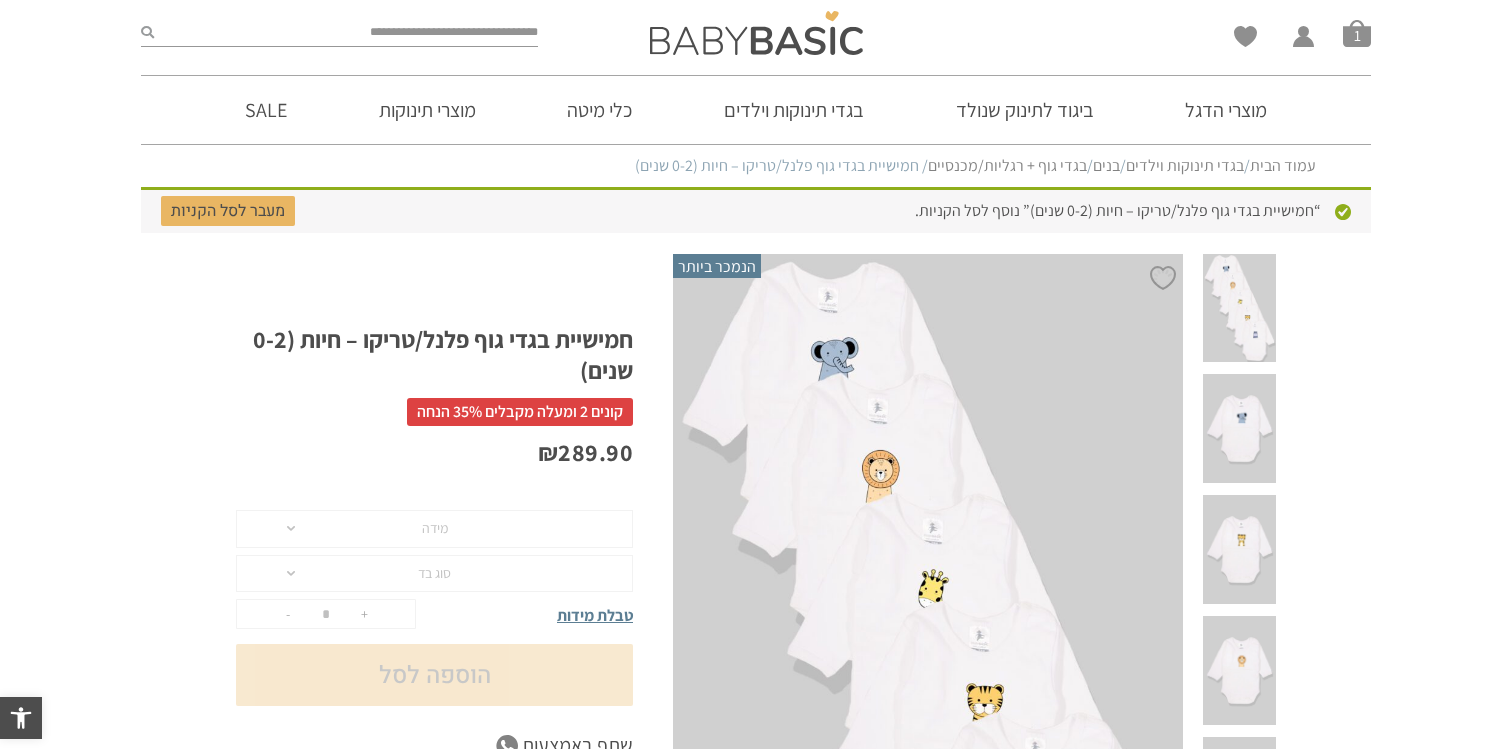 scroll, scrollTop: 0, scrollLeft: 0, axis: both 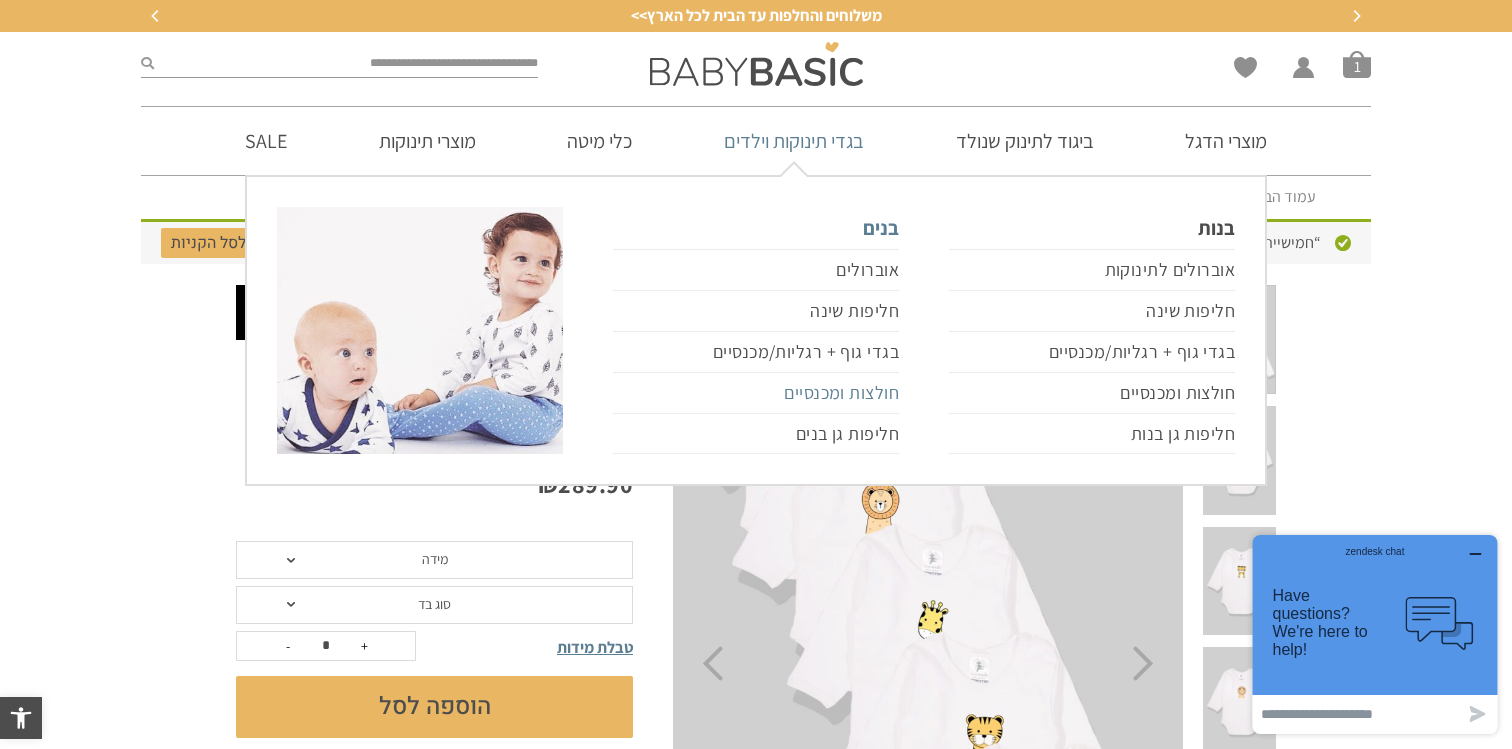 click on "חולצות ומכנסיים" at bounding box center (756, 393) 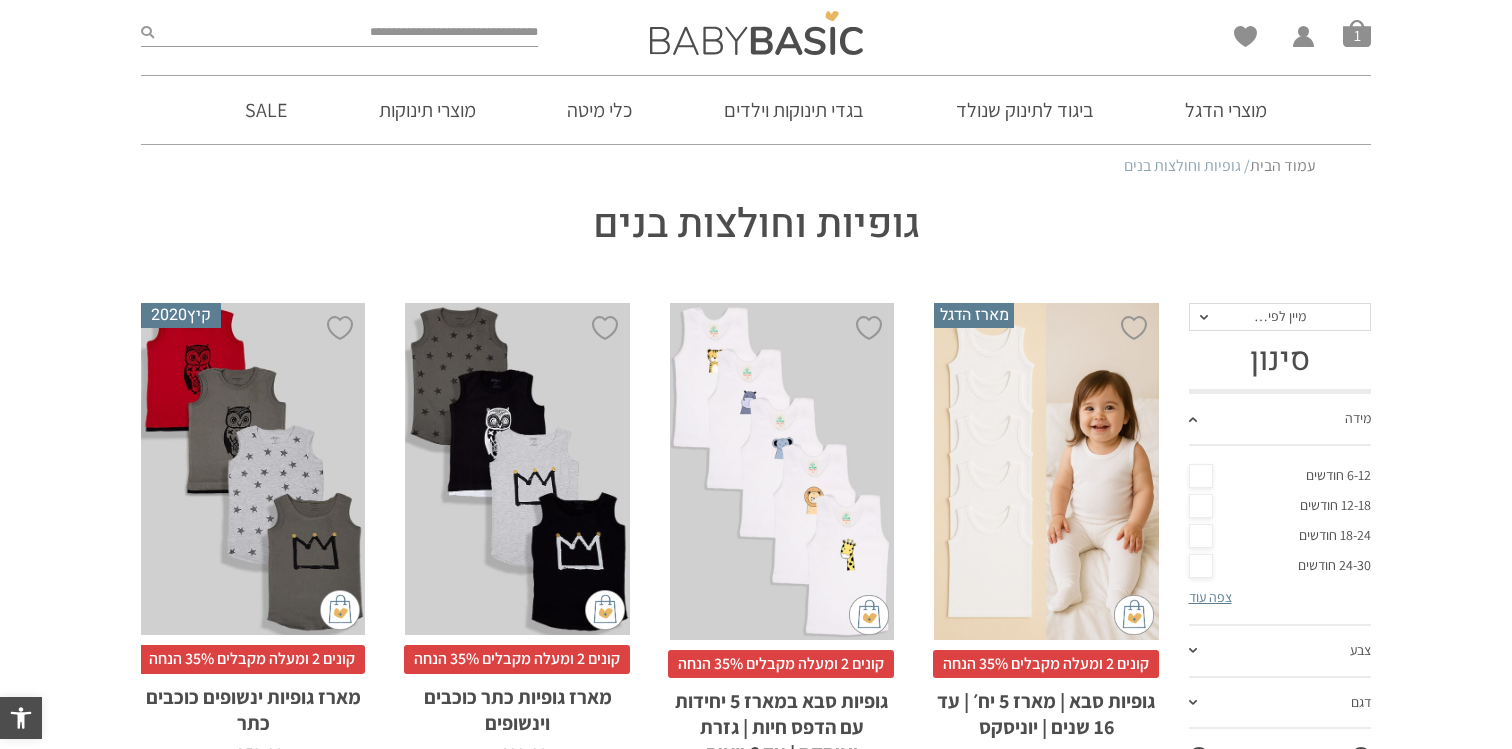 scroll, scrollTop: 0, scrollLeft: 0, axis: both 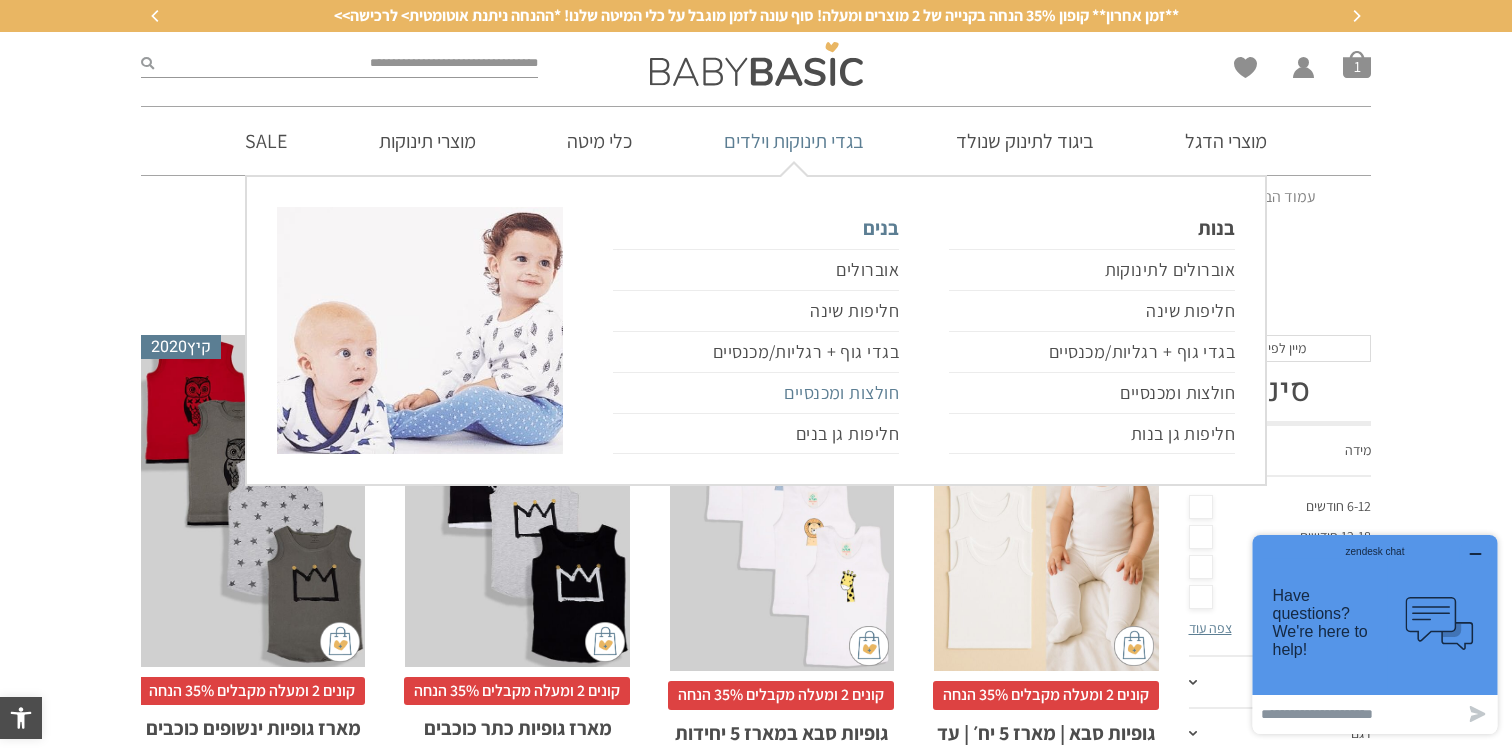 click on "חולצות ומכנסיים" at bounding box center [756, 393] 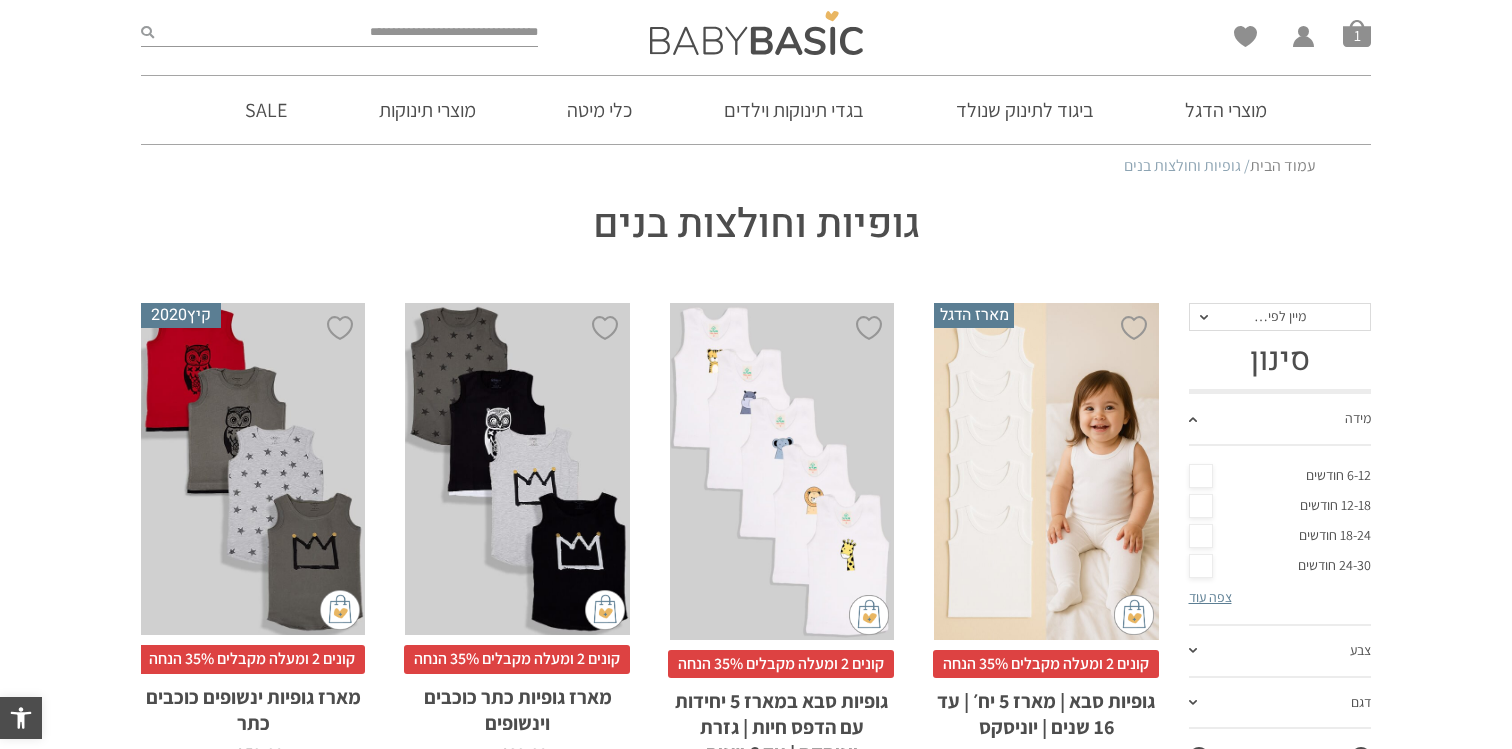 scroll, scrollTop: 0, scrollLeft: 0, axis: both 